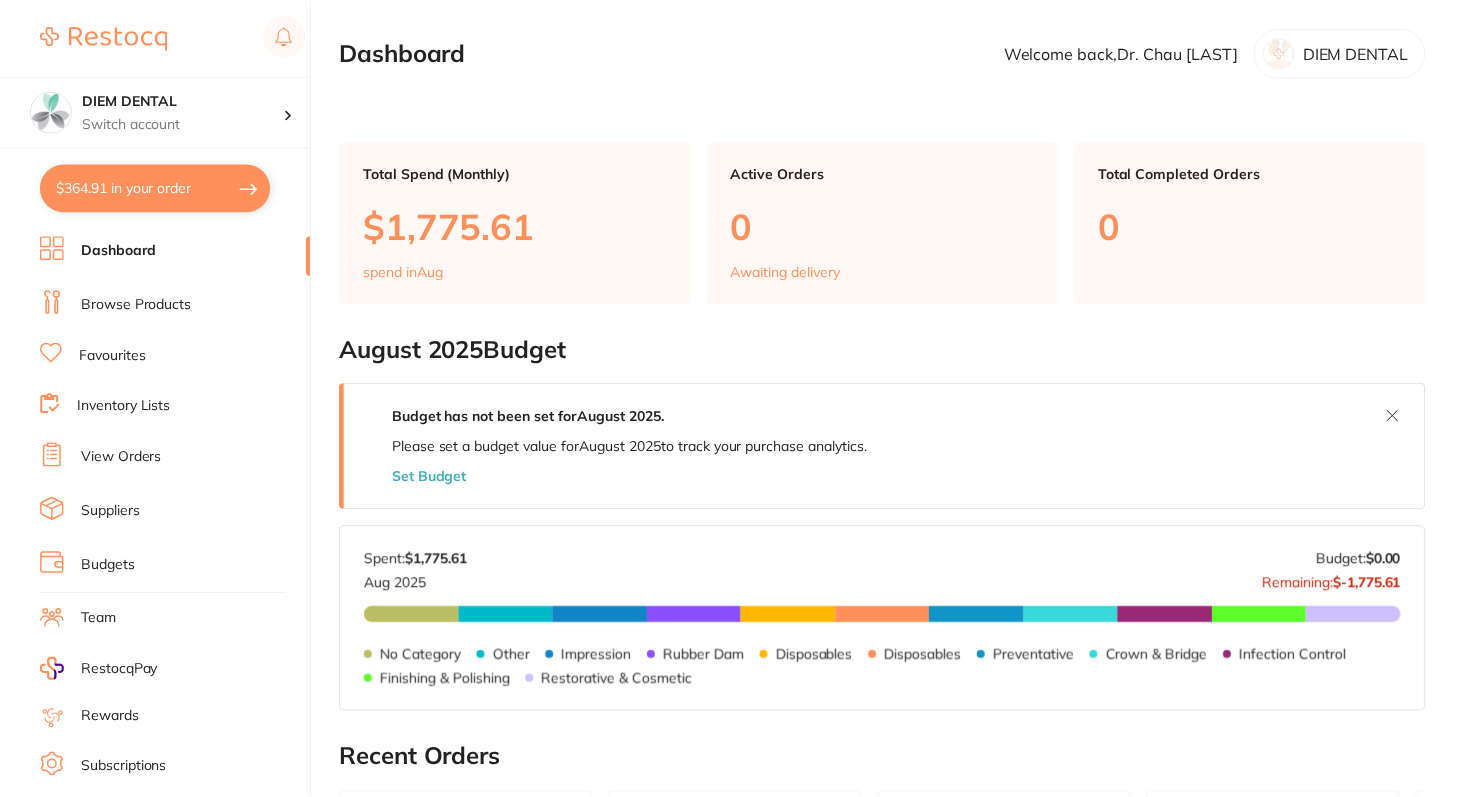 scroll, scrollTop: 0, scrollLeft: 0, axis: both 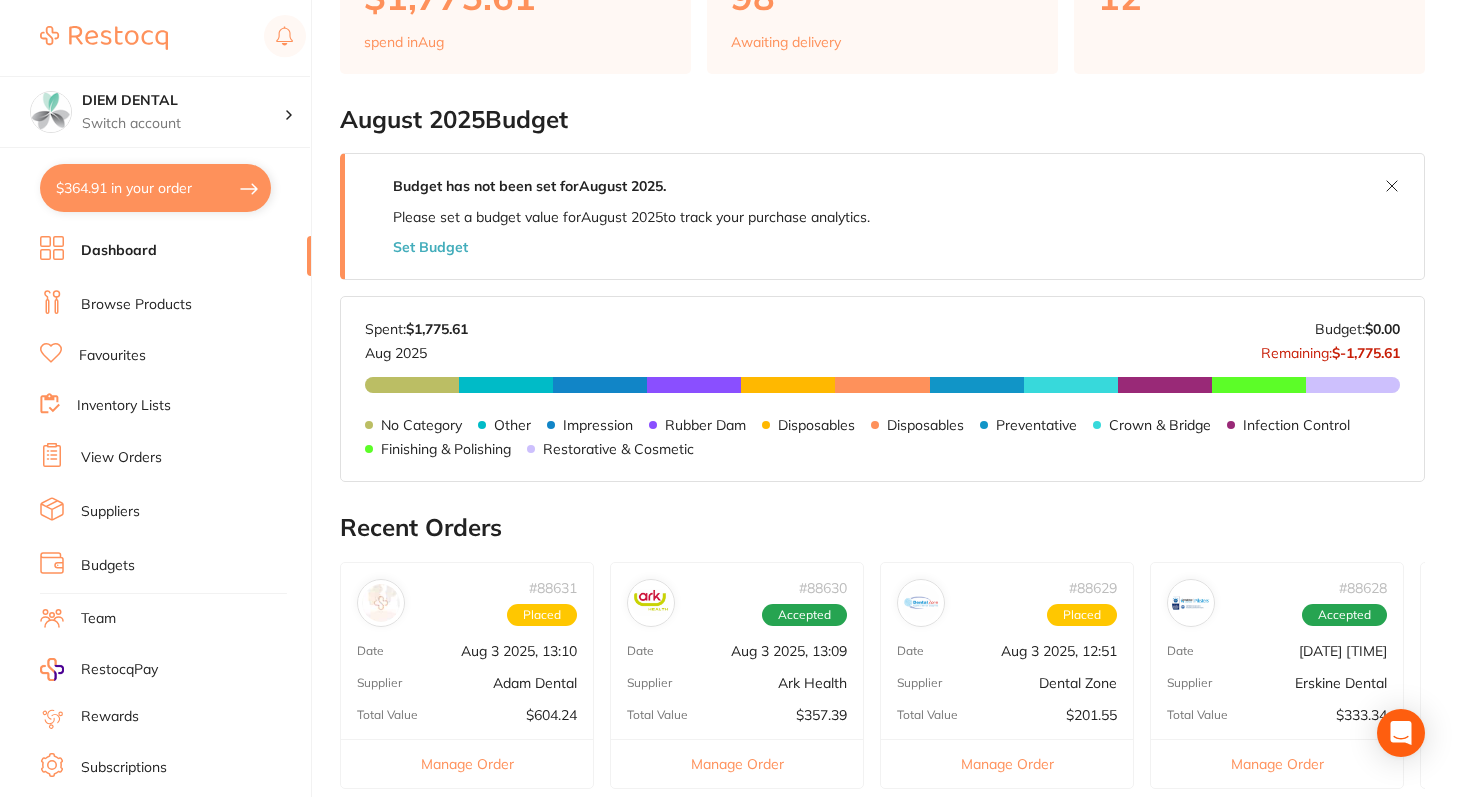 click on "$364.91 in your order" at bounding box center (155, 188) 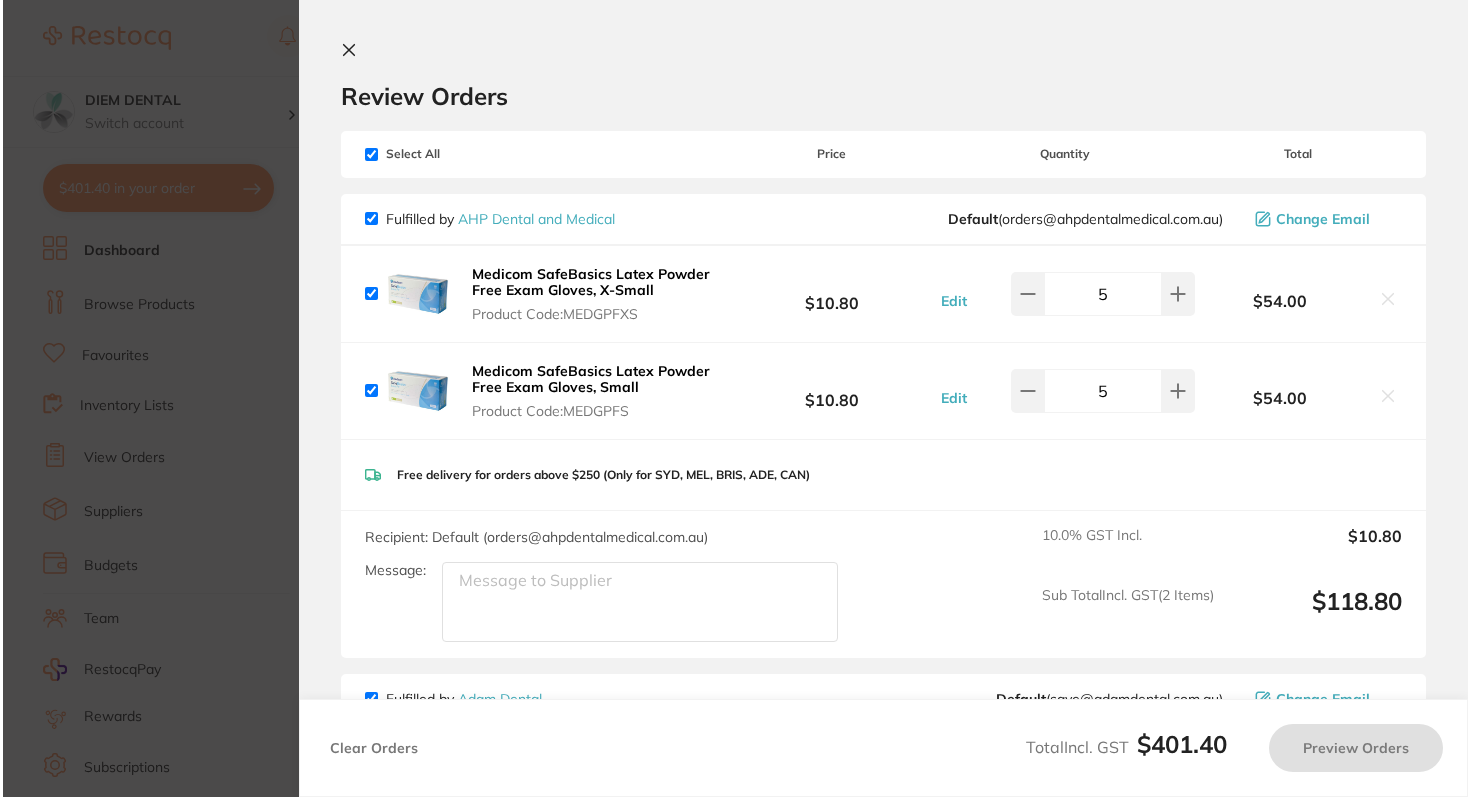 scroll, scrollTop: 0, scrollLeft: 0, axis: both 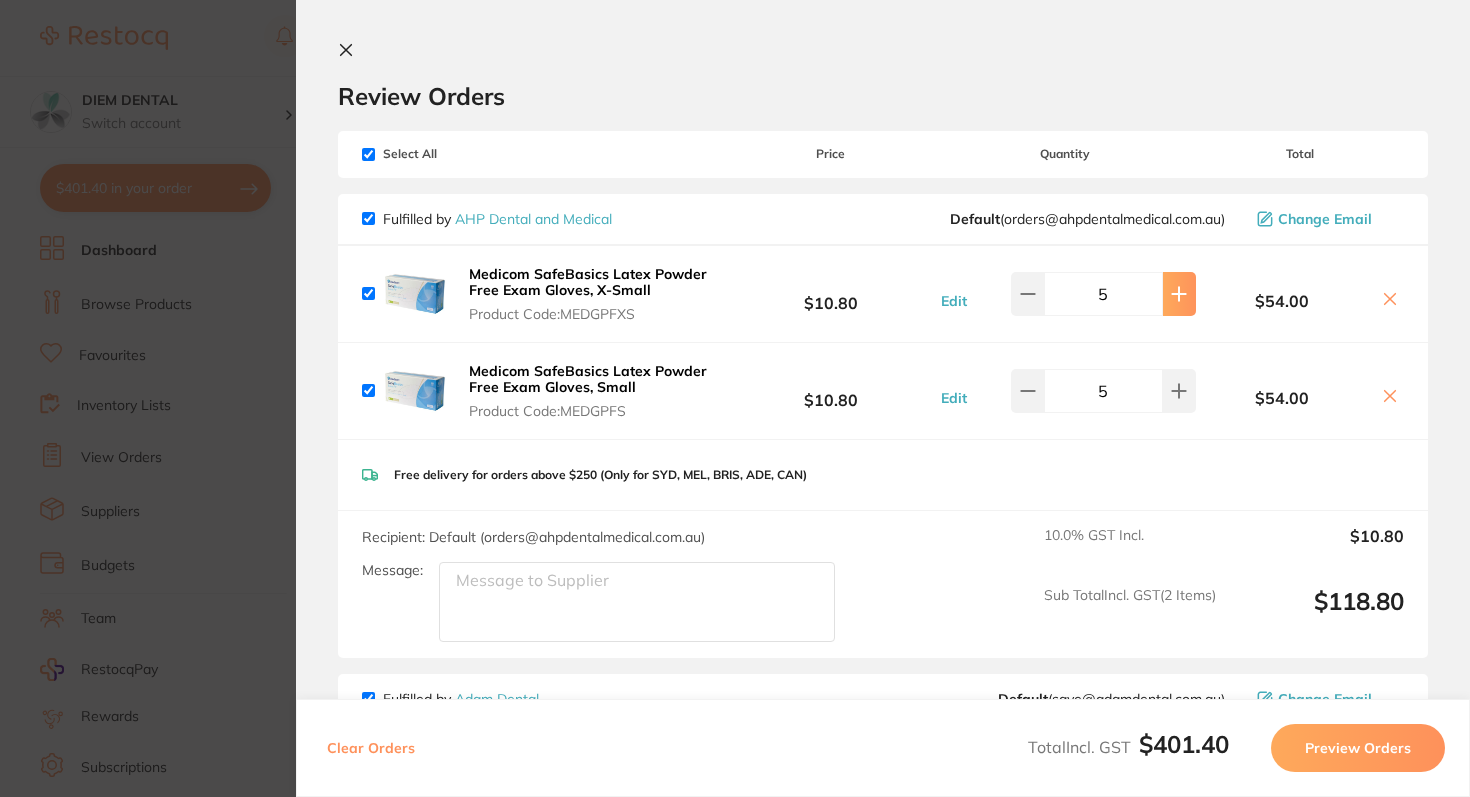 click 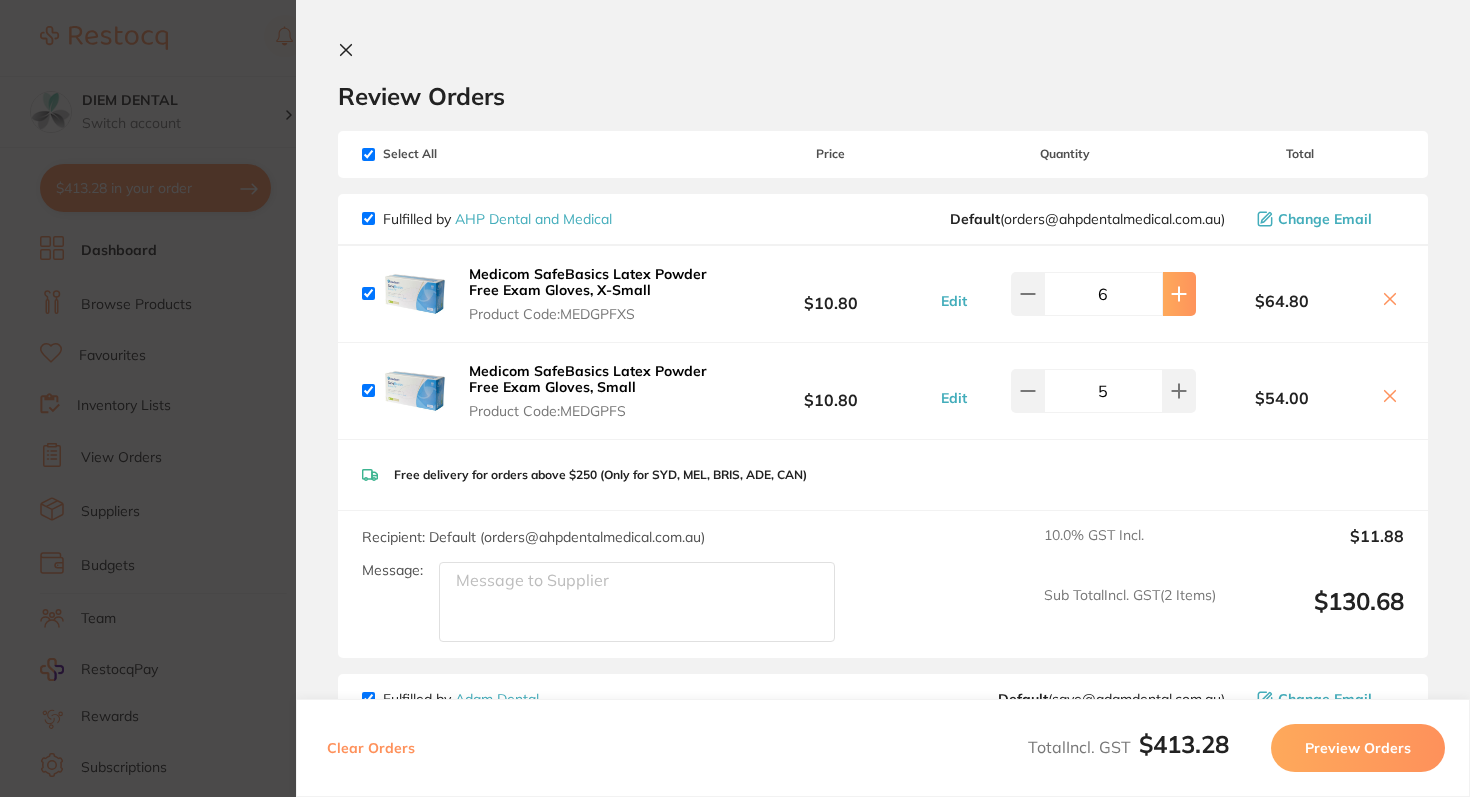 click 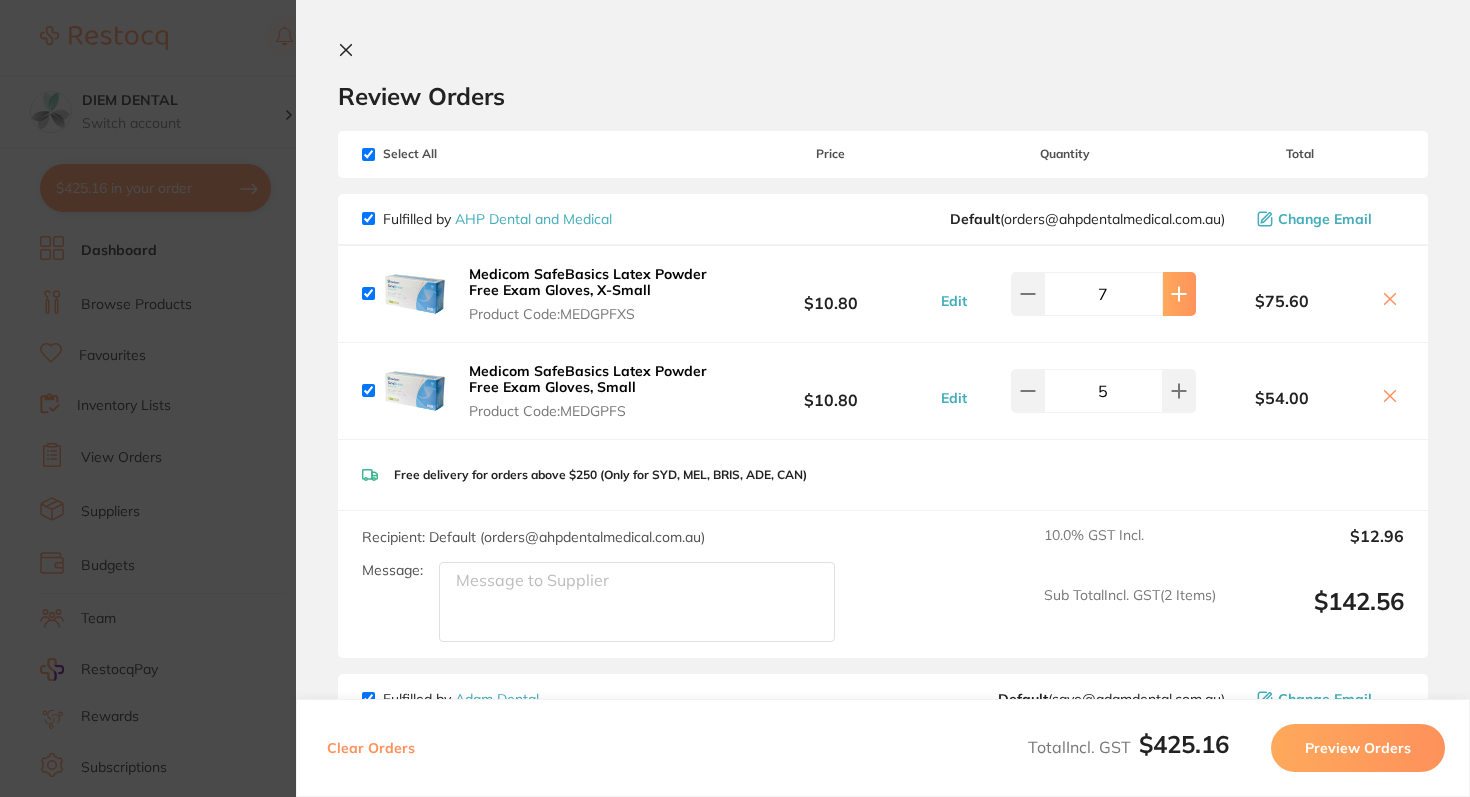click 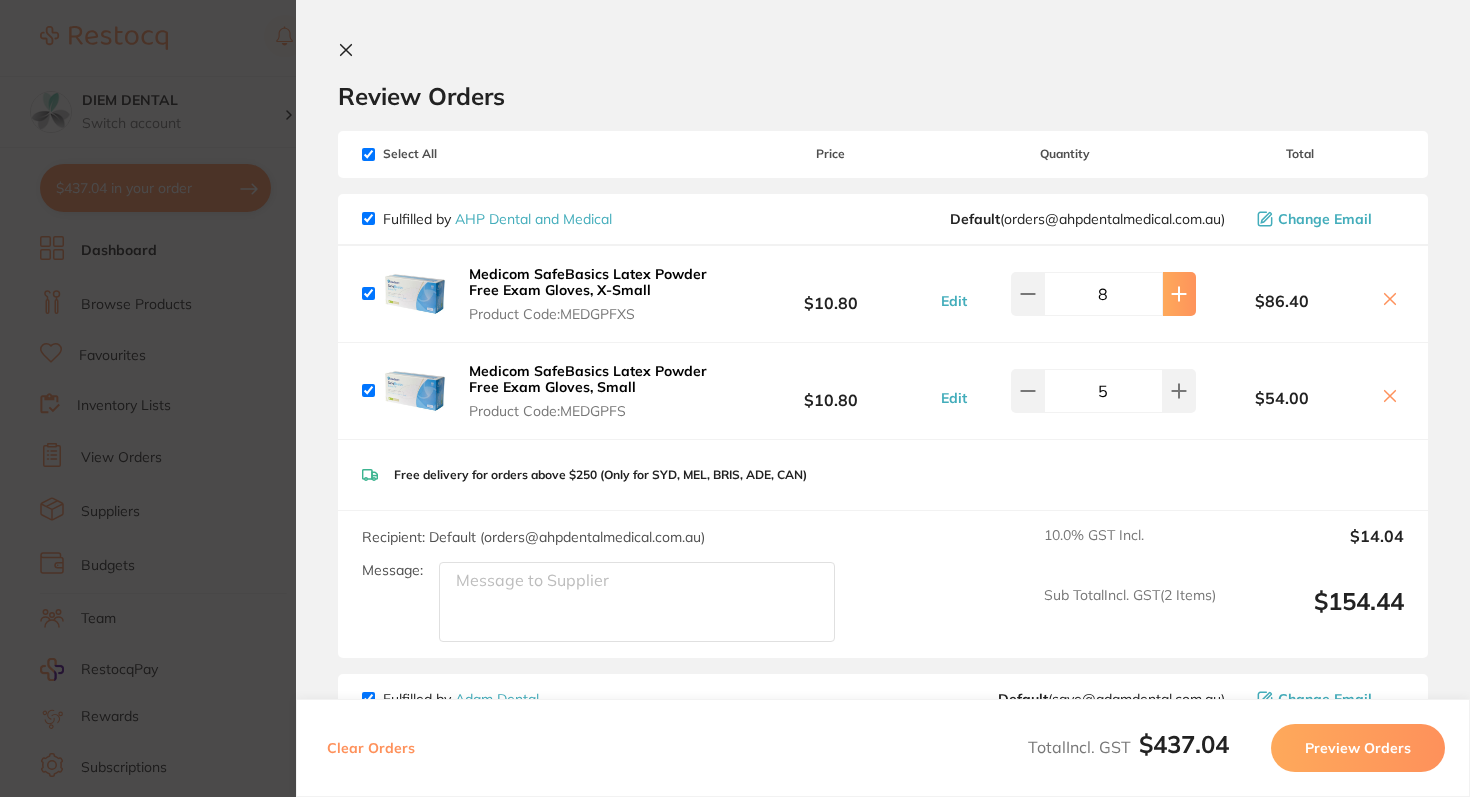 click 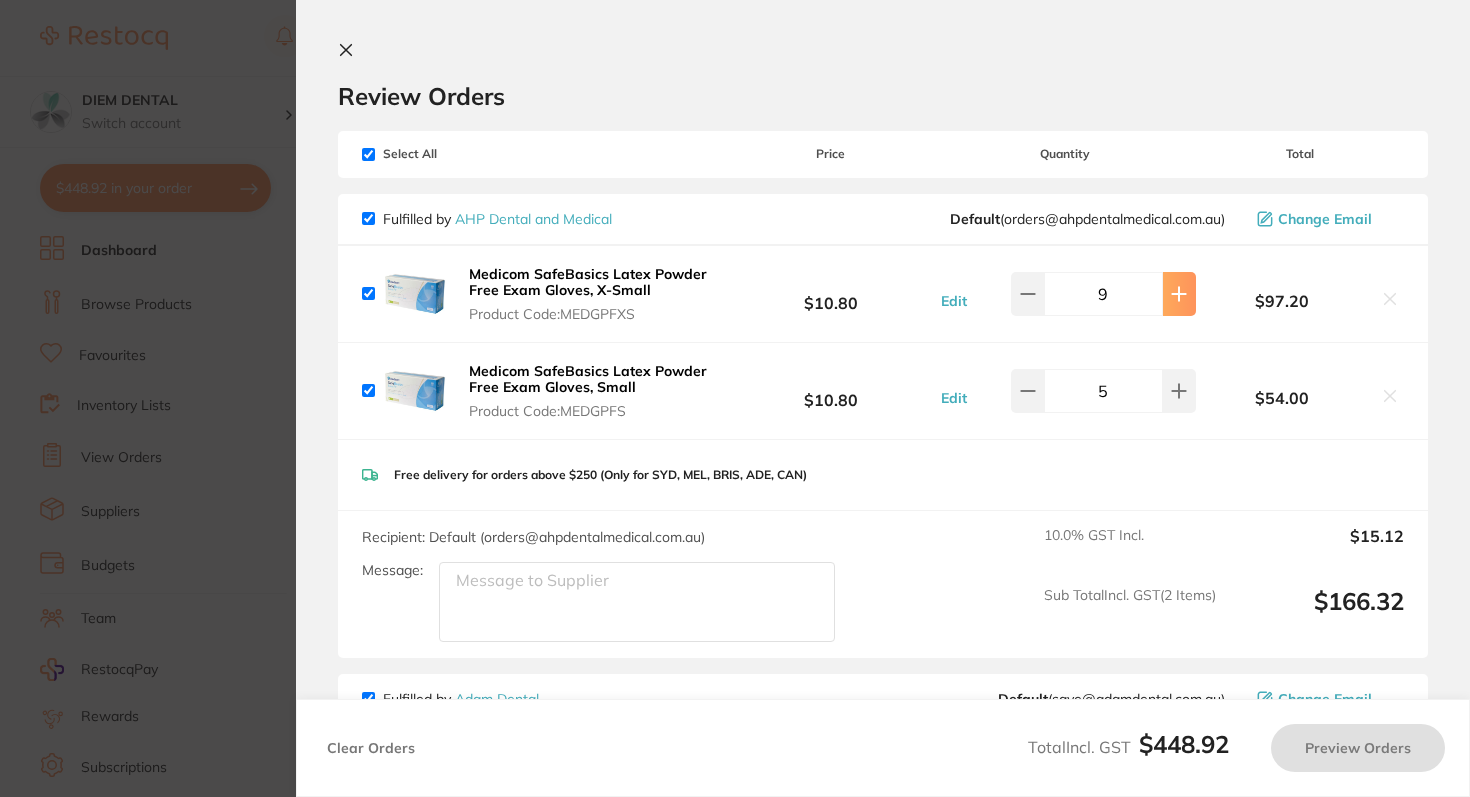 click 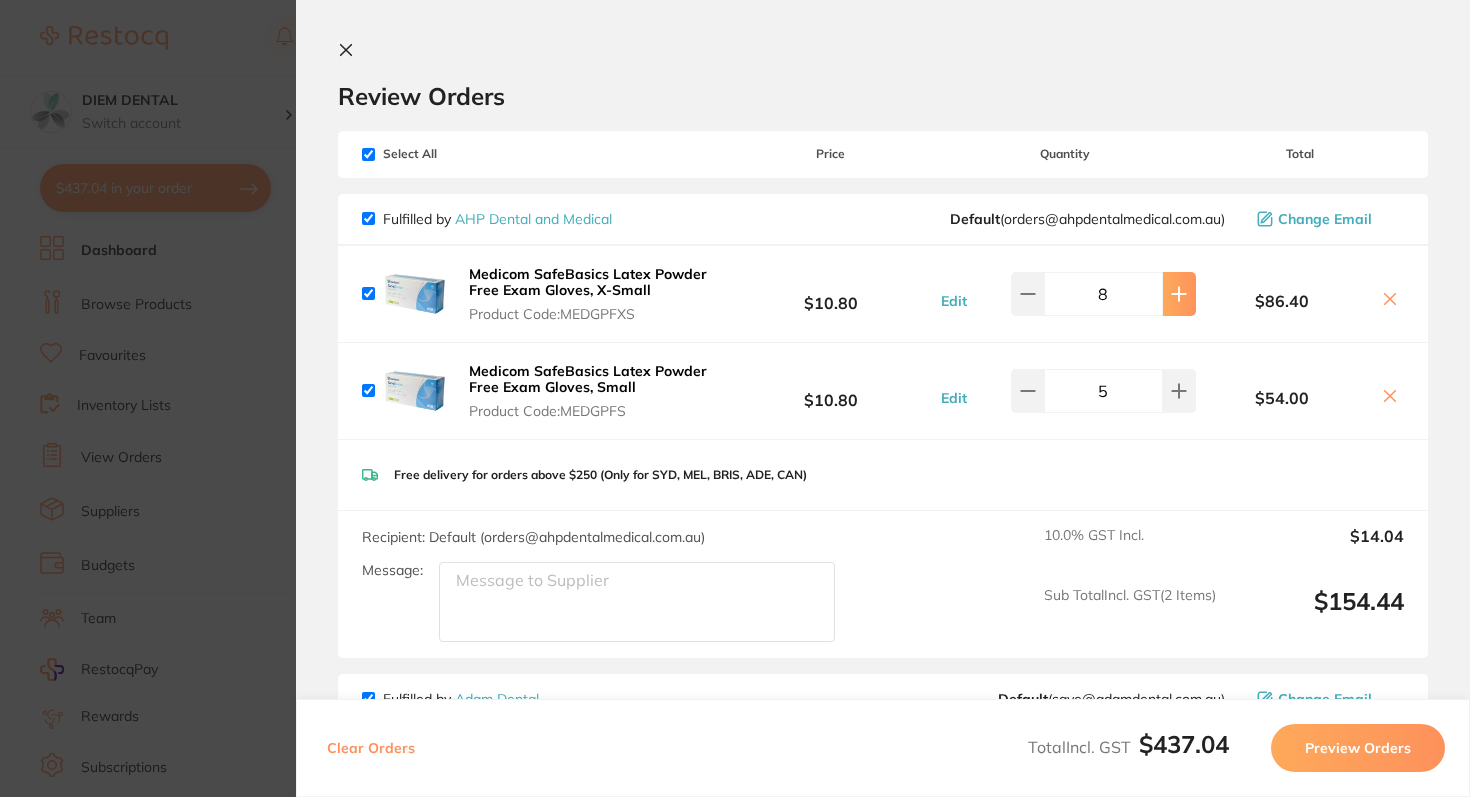 click 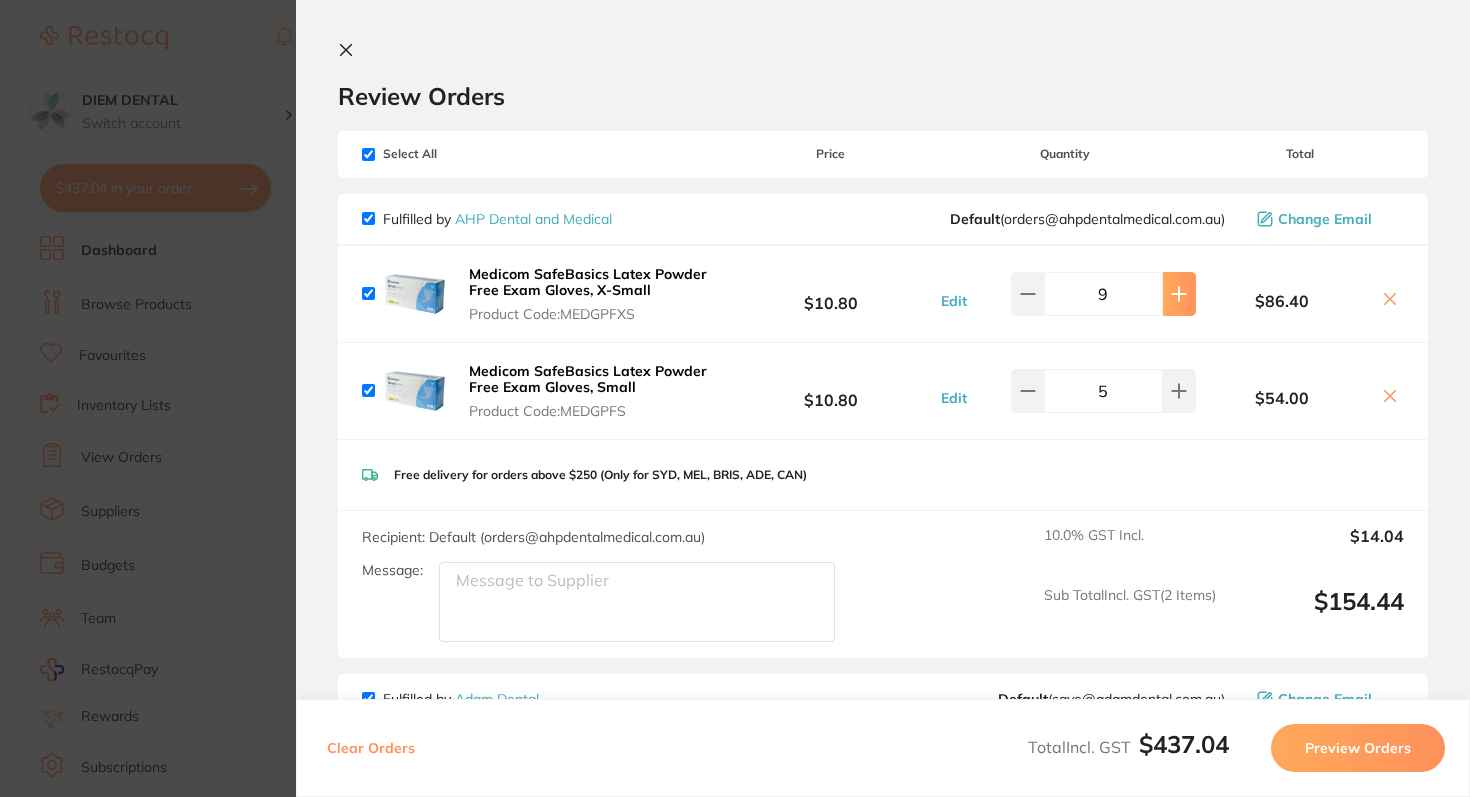 click 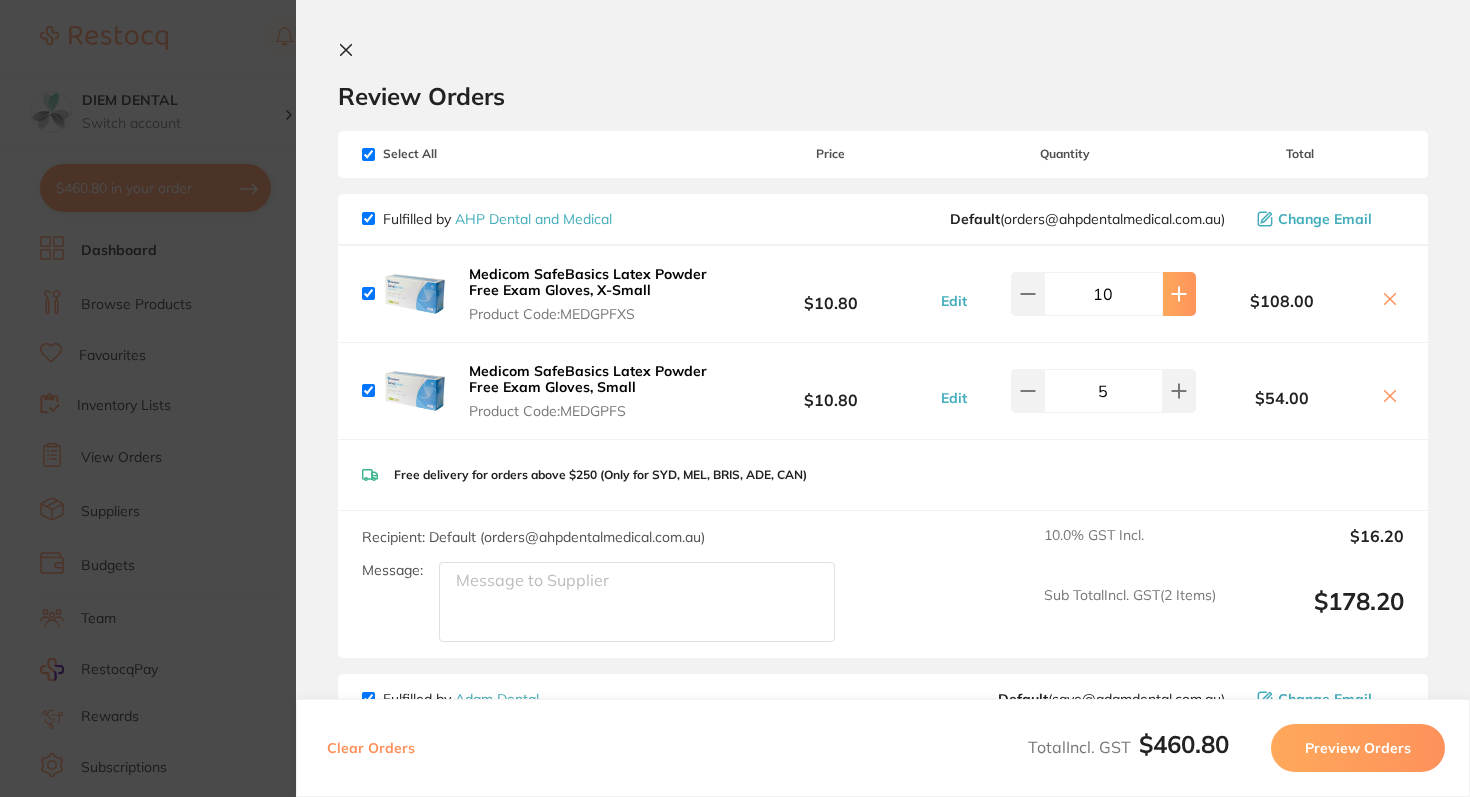 click 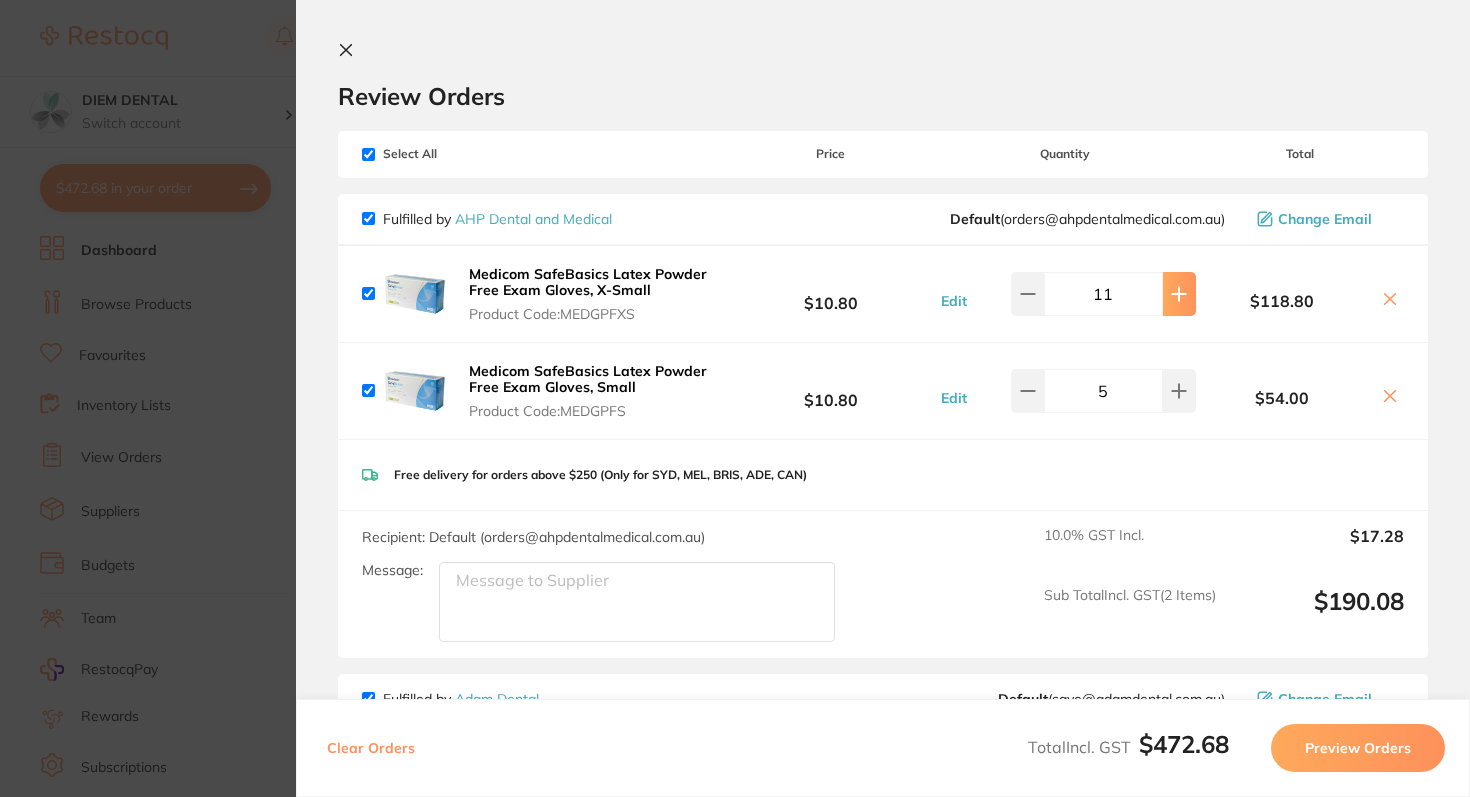 click 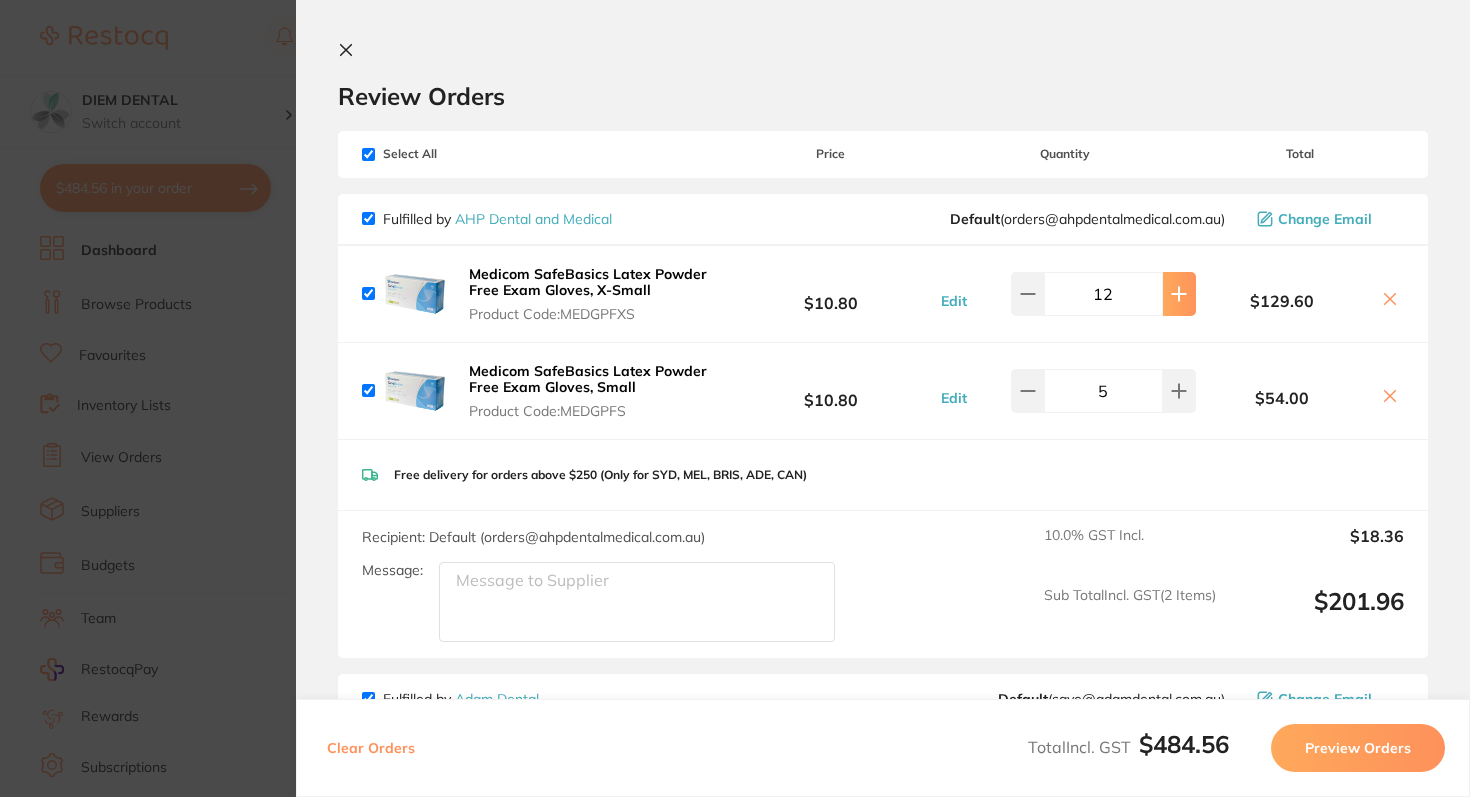 click 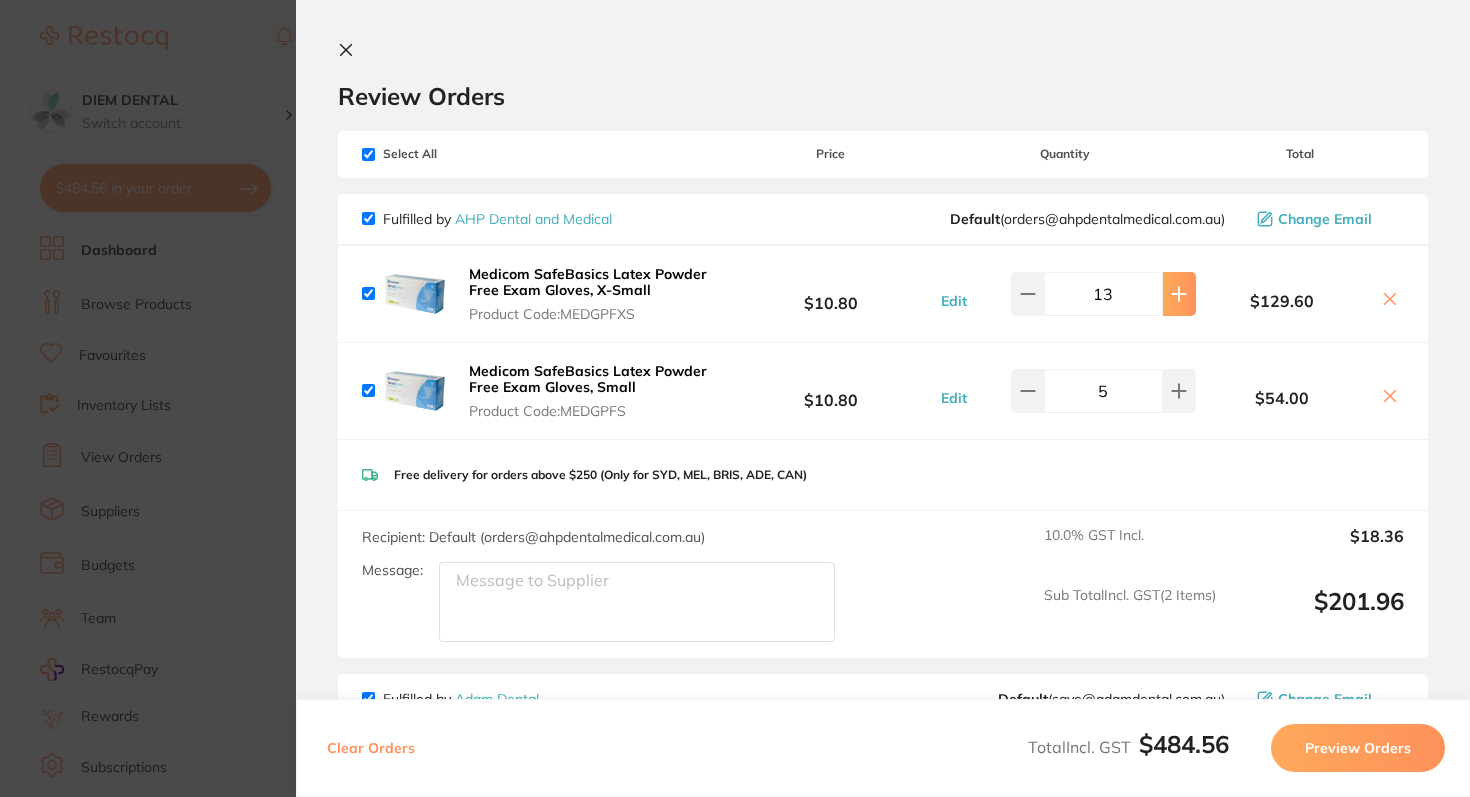 click 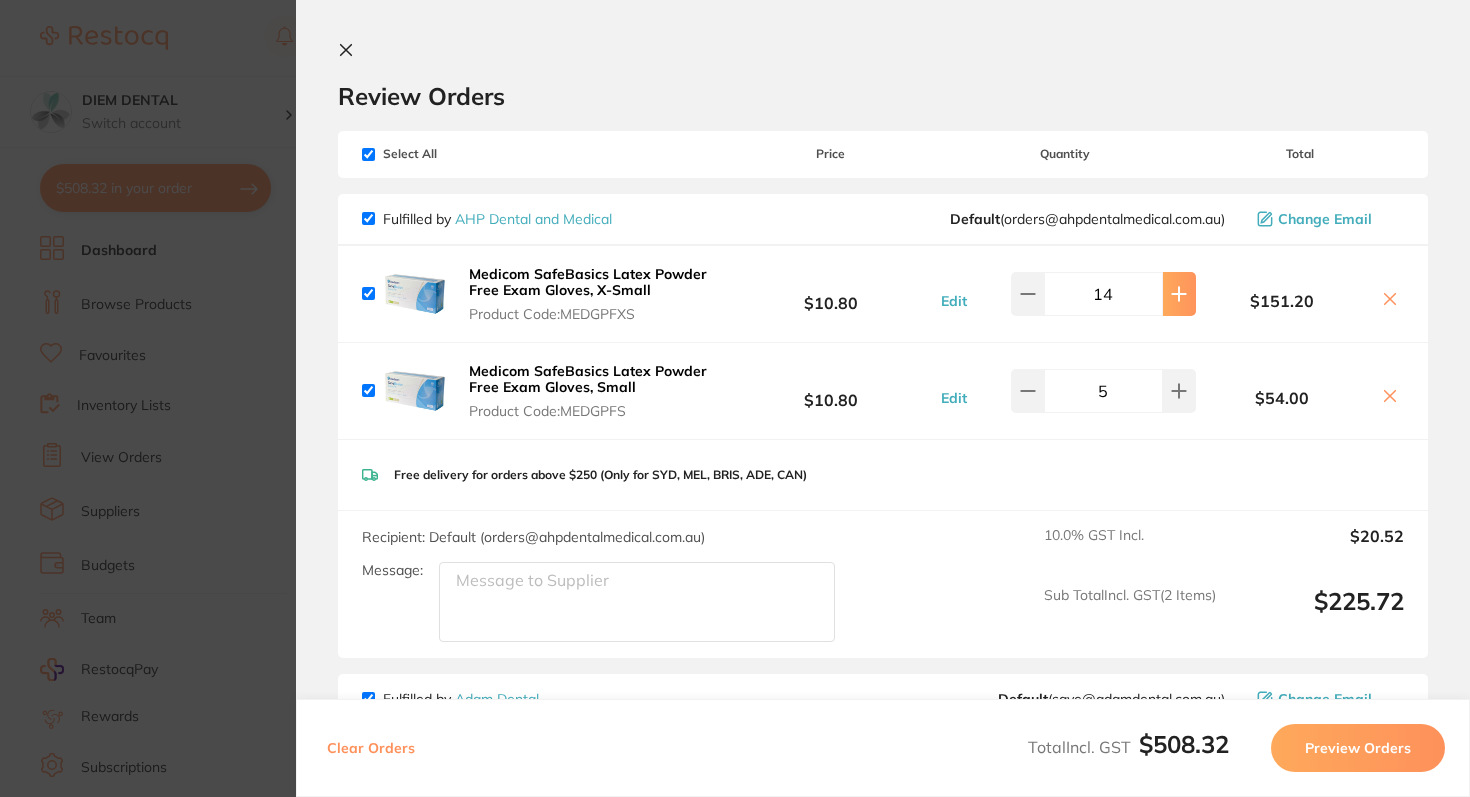 click 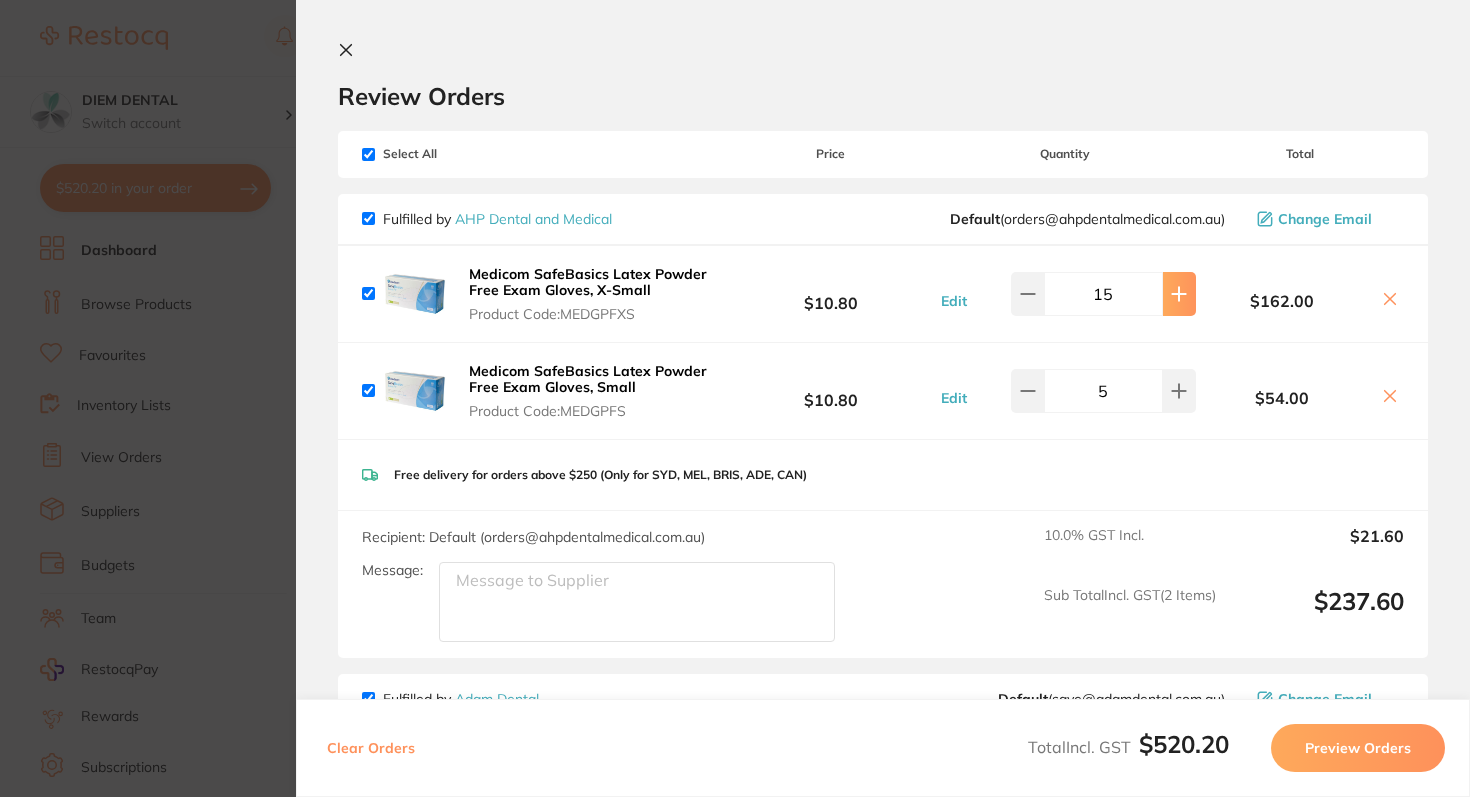 click 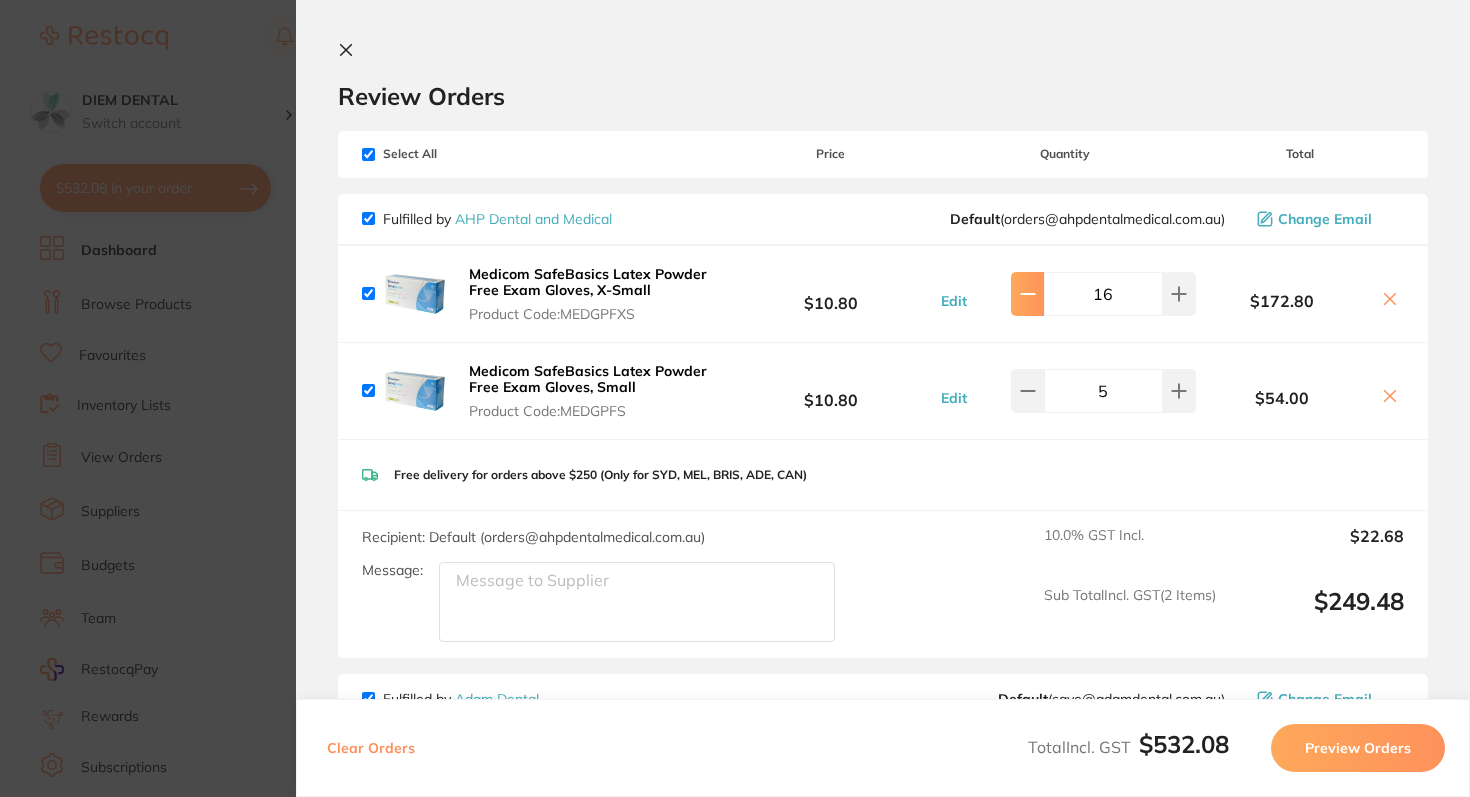 click 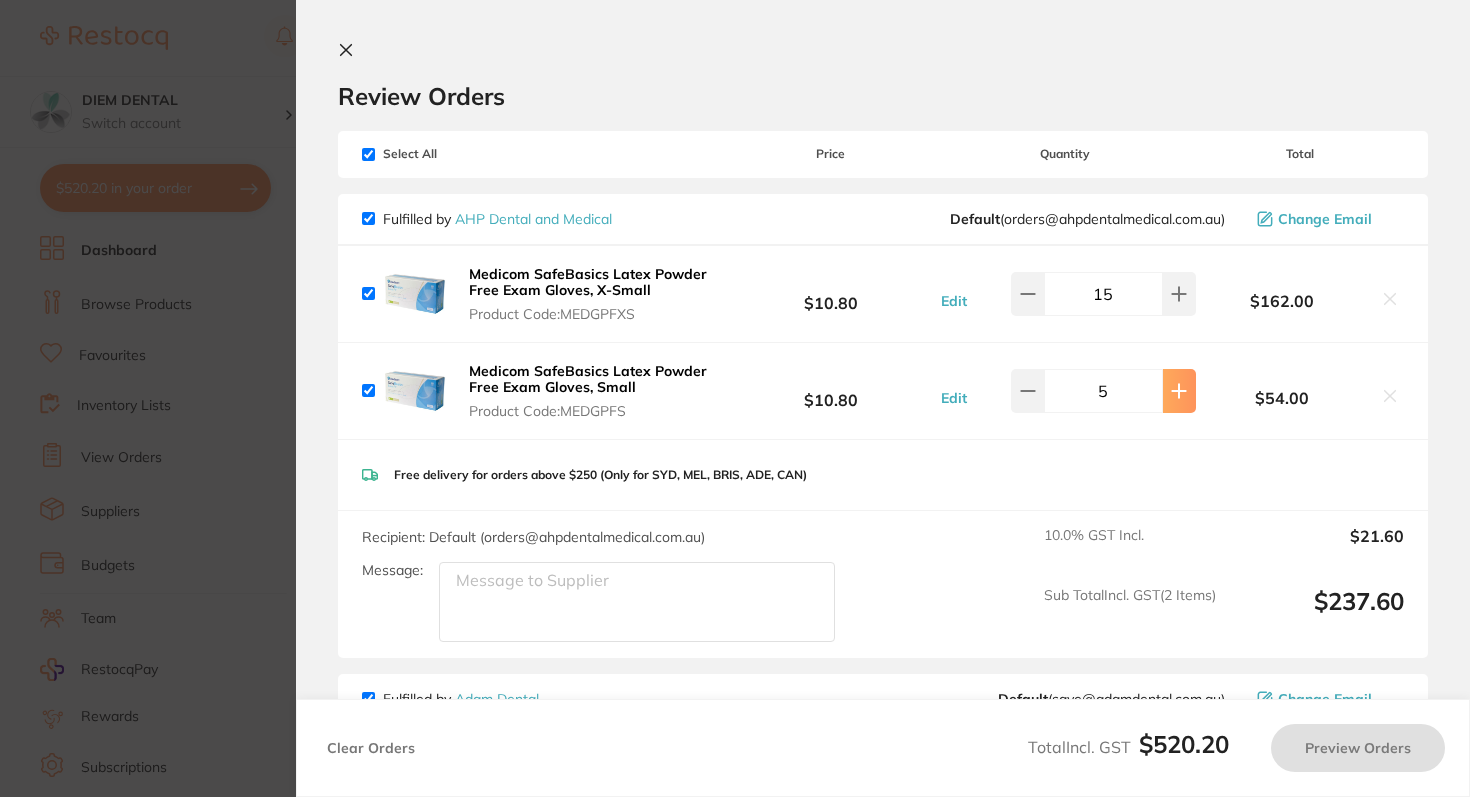 type on "16" 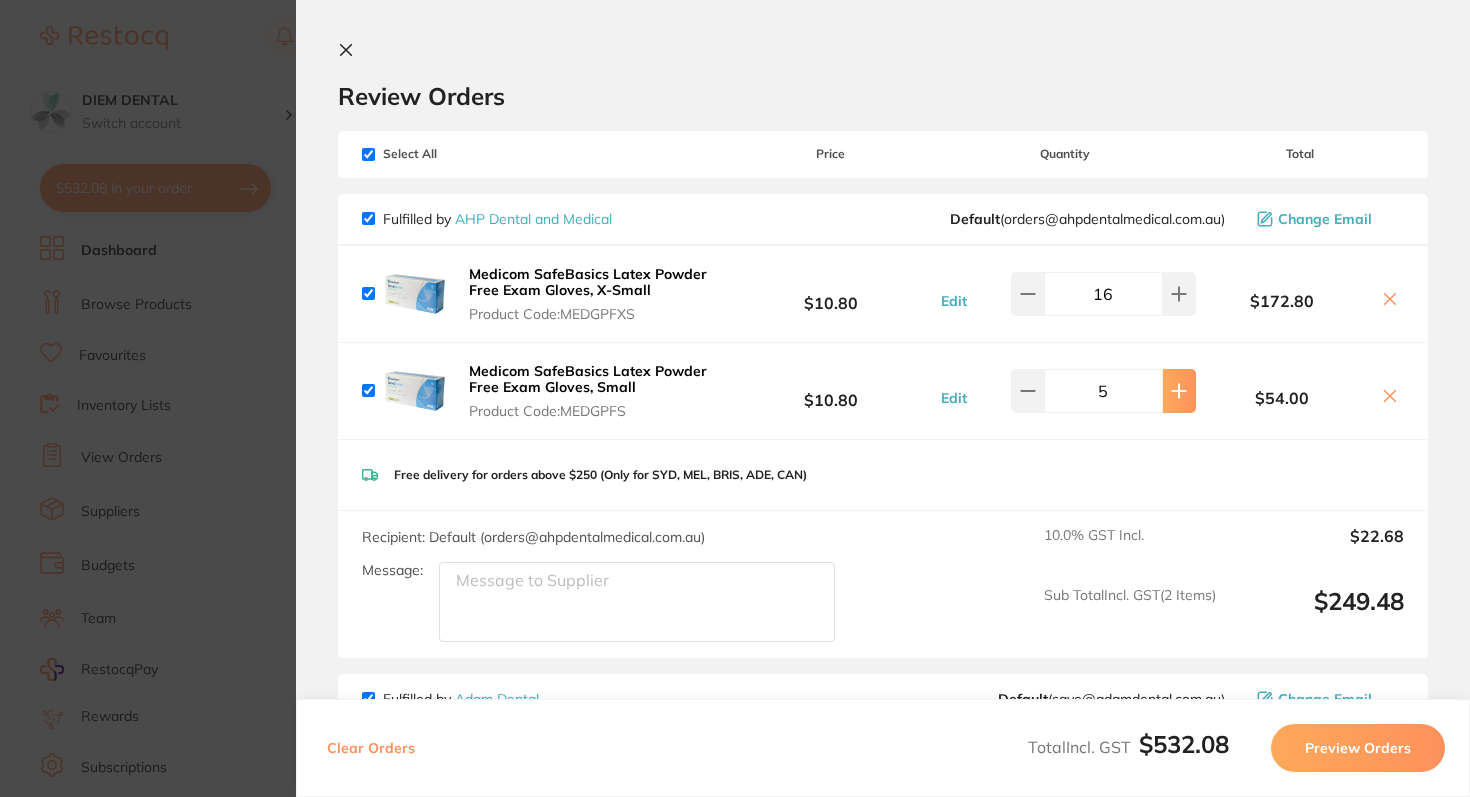 click 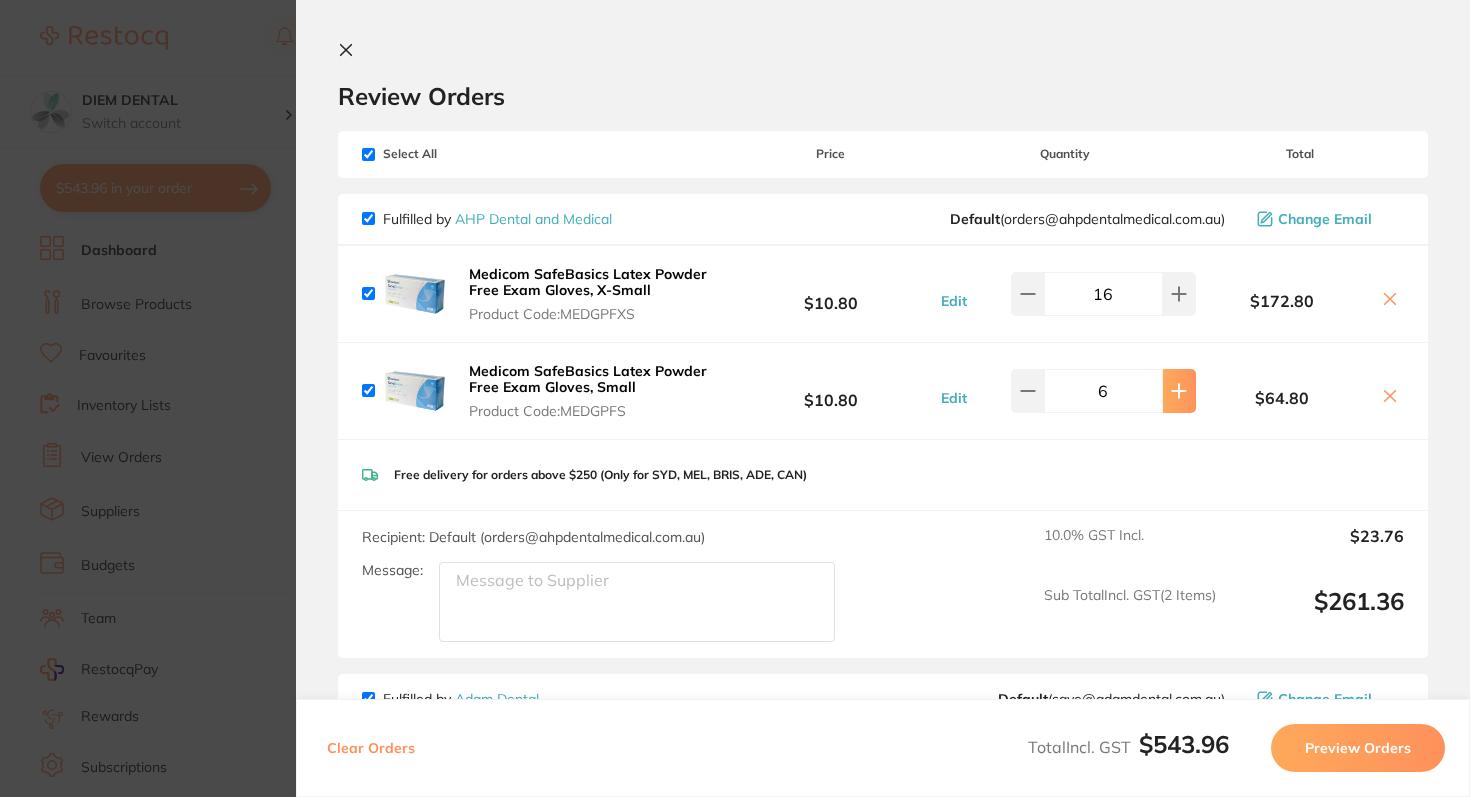 click 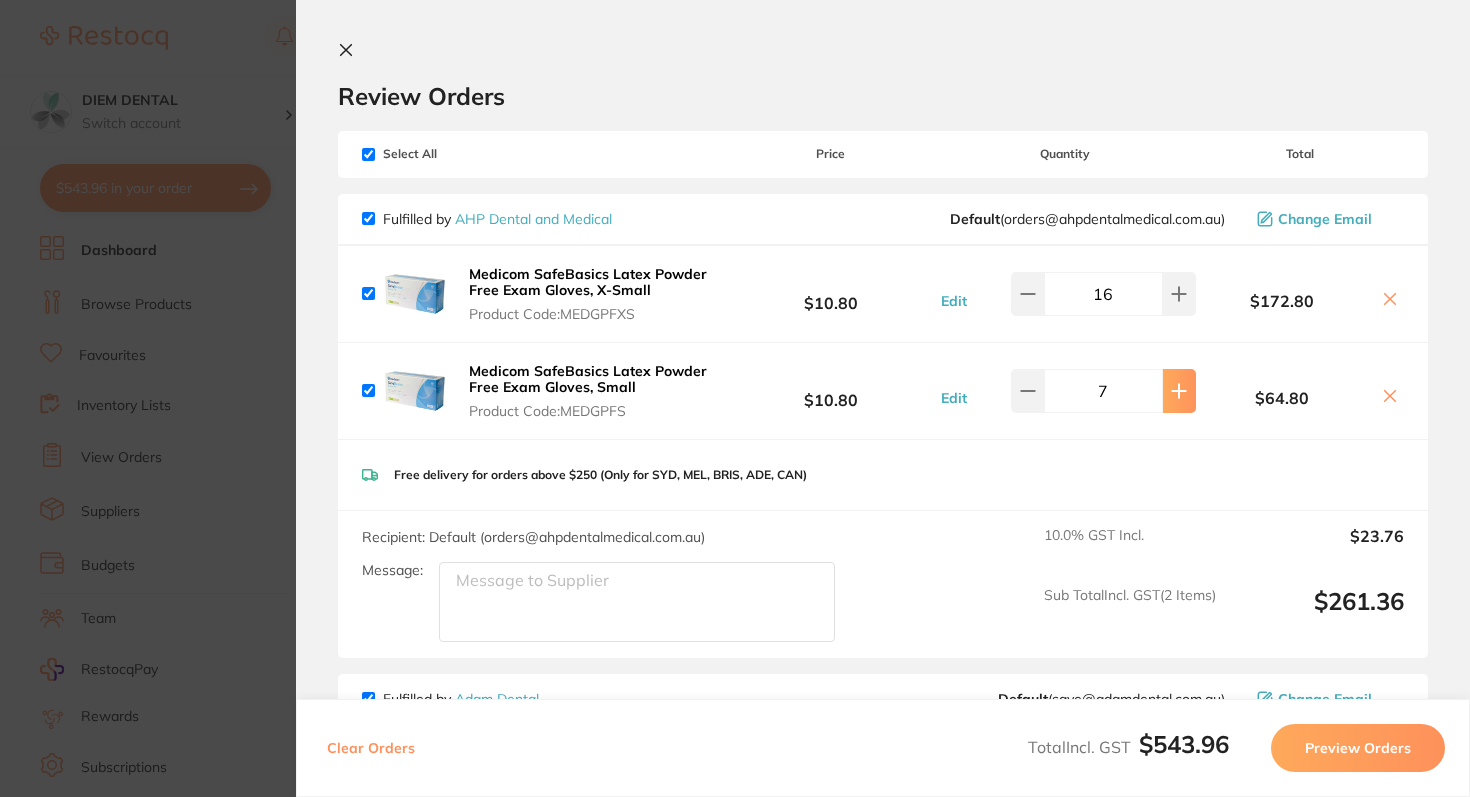 click 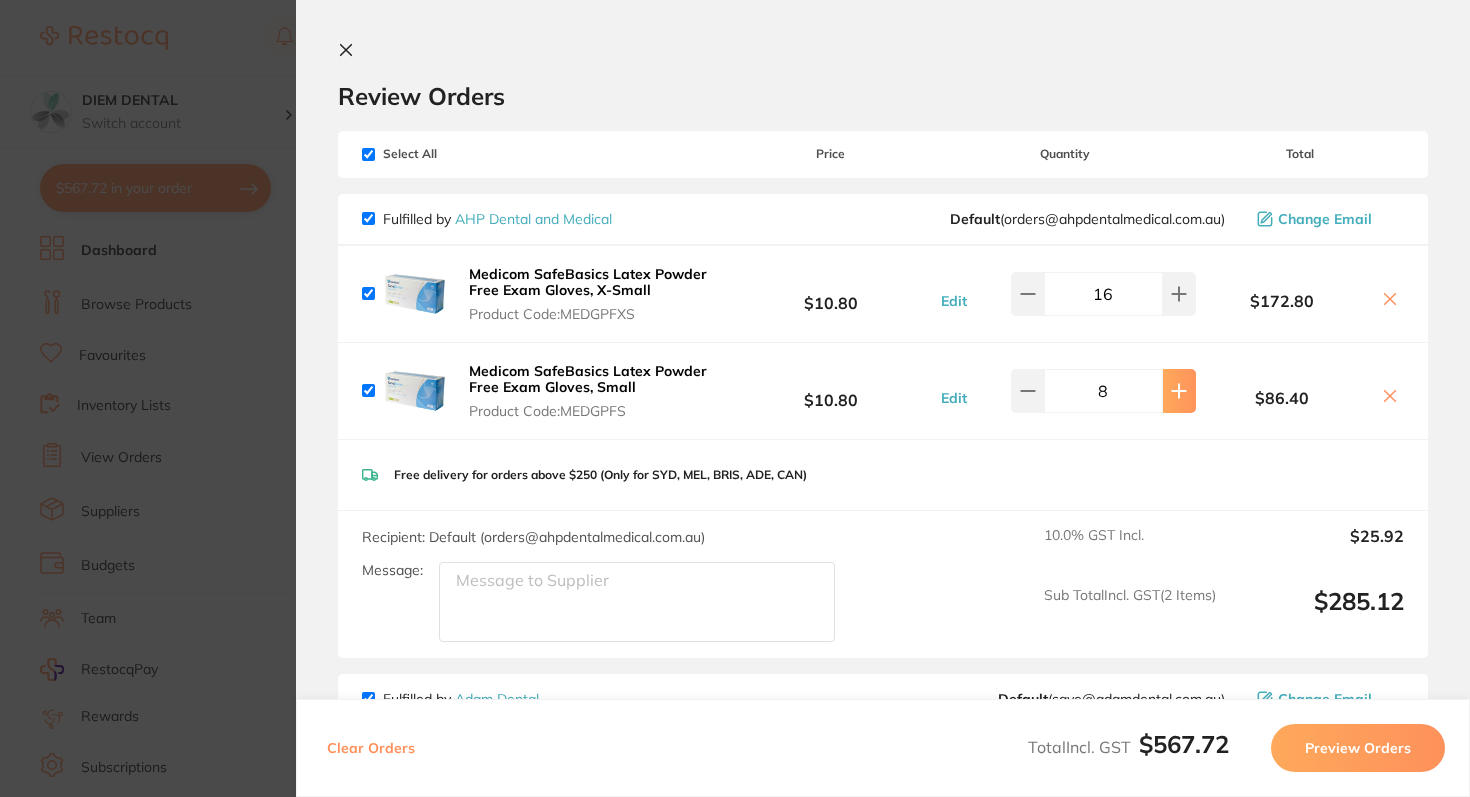 click 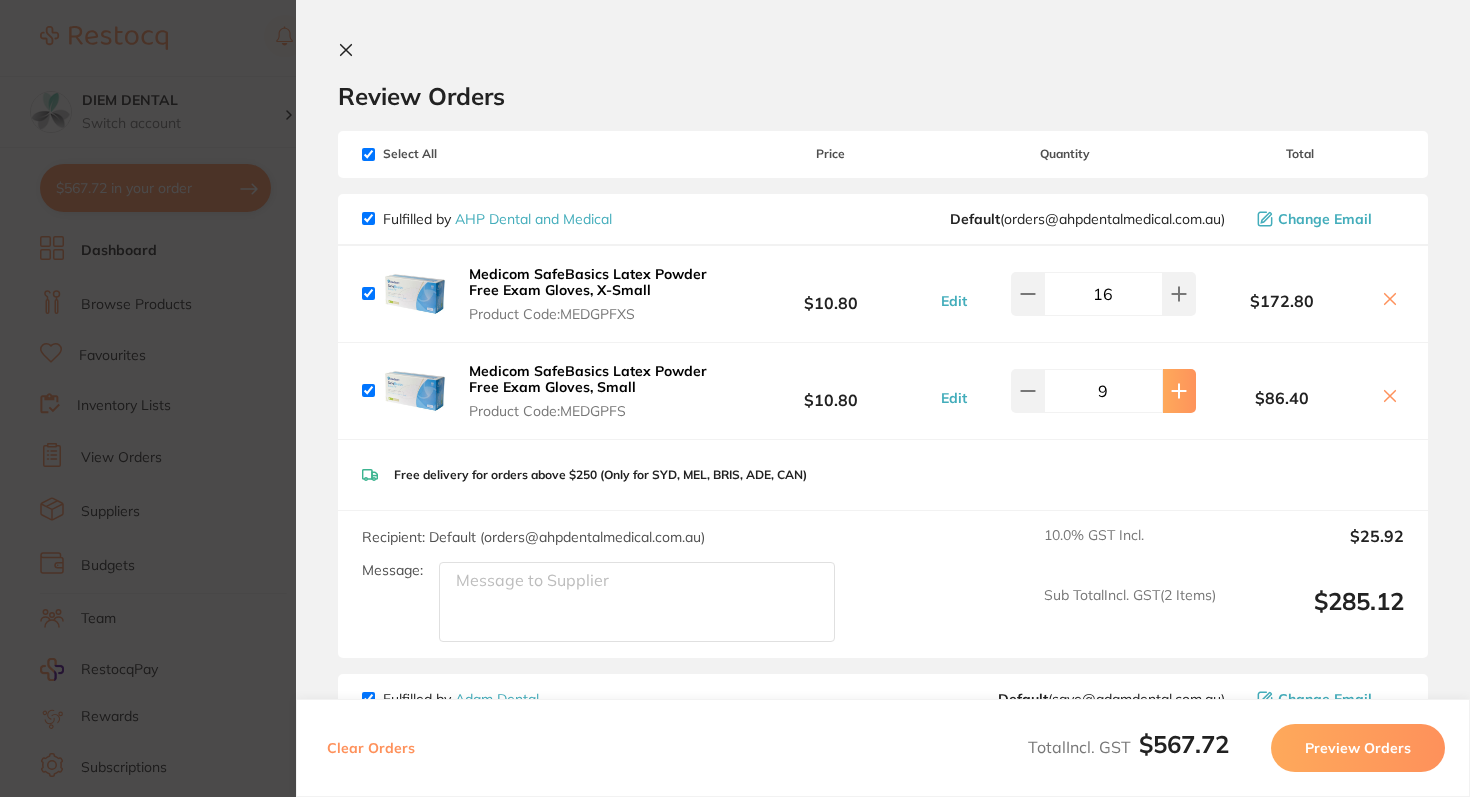 click 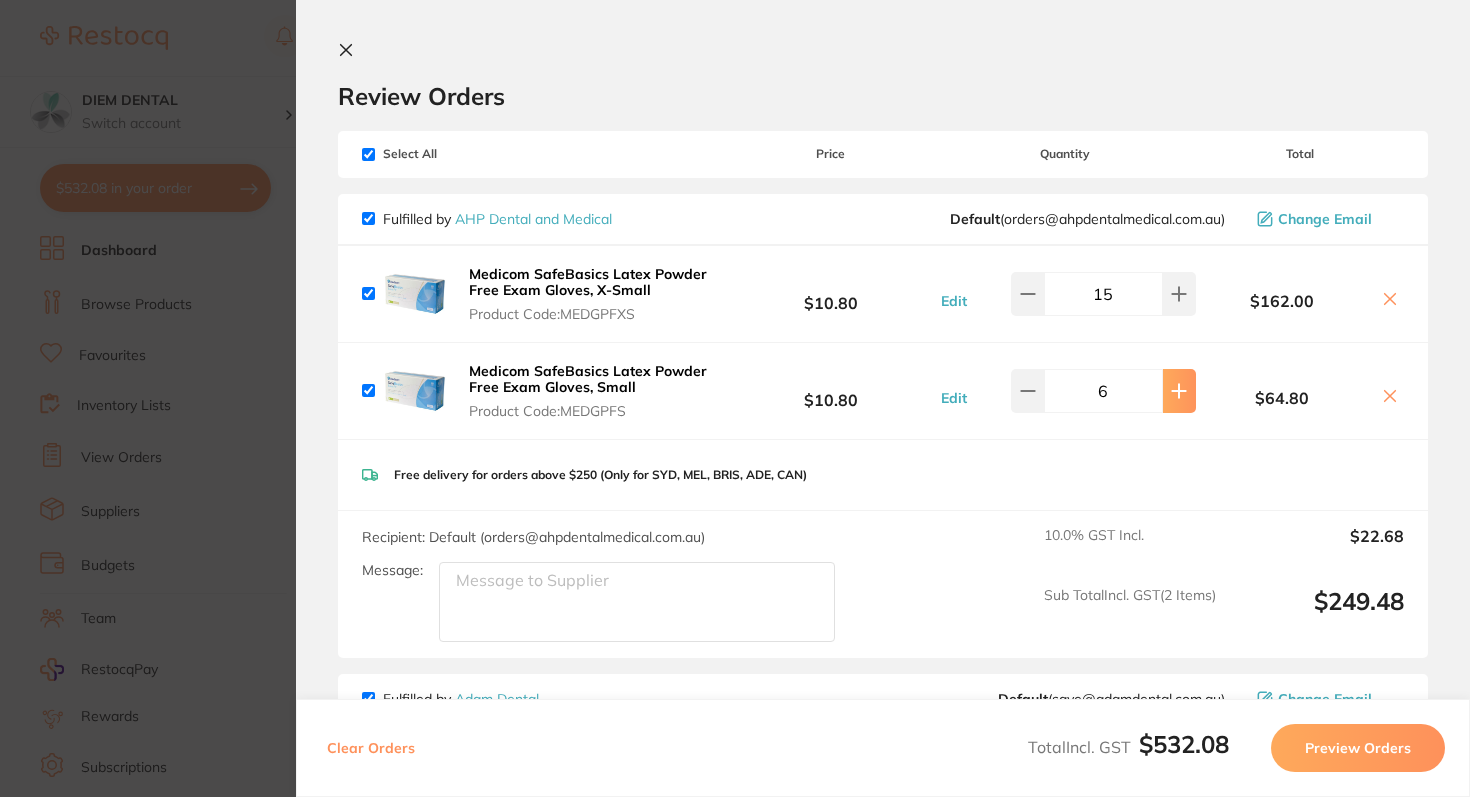 click 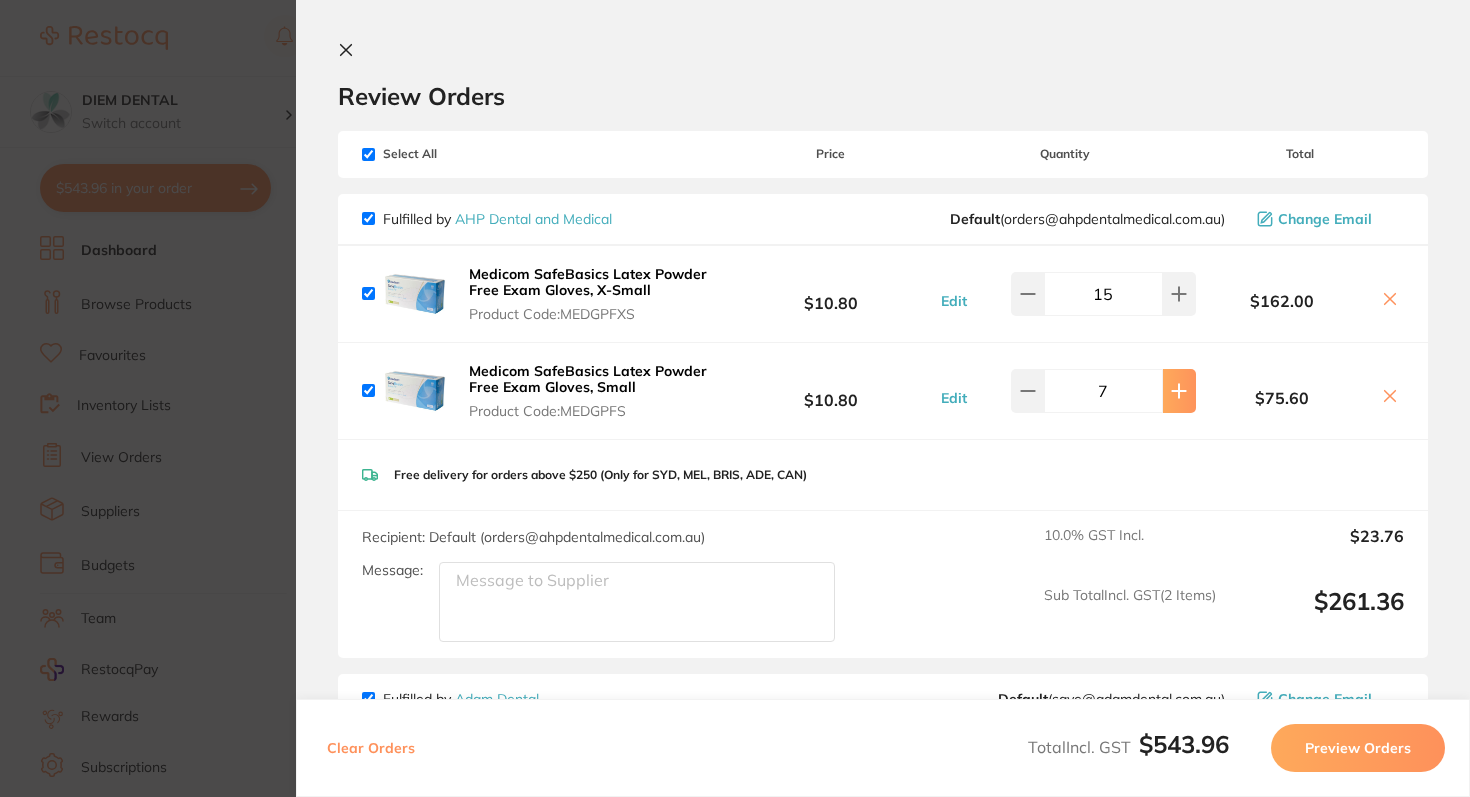 click 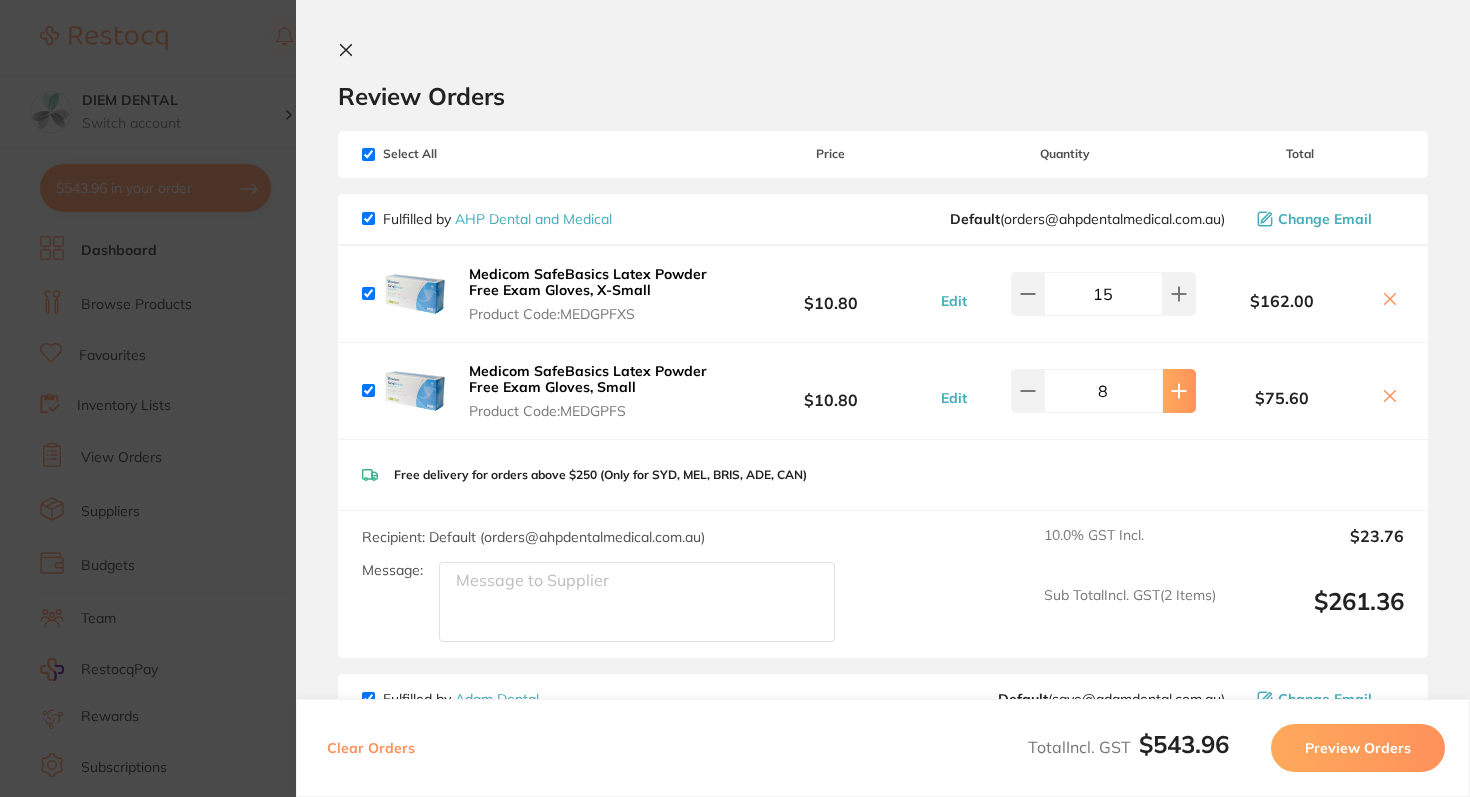 click 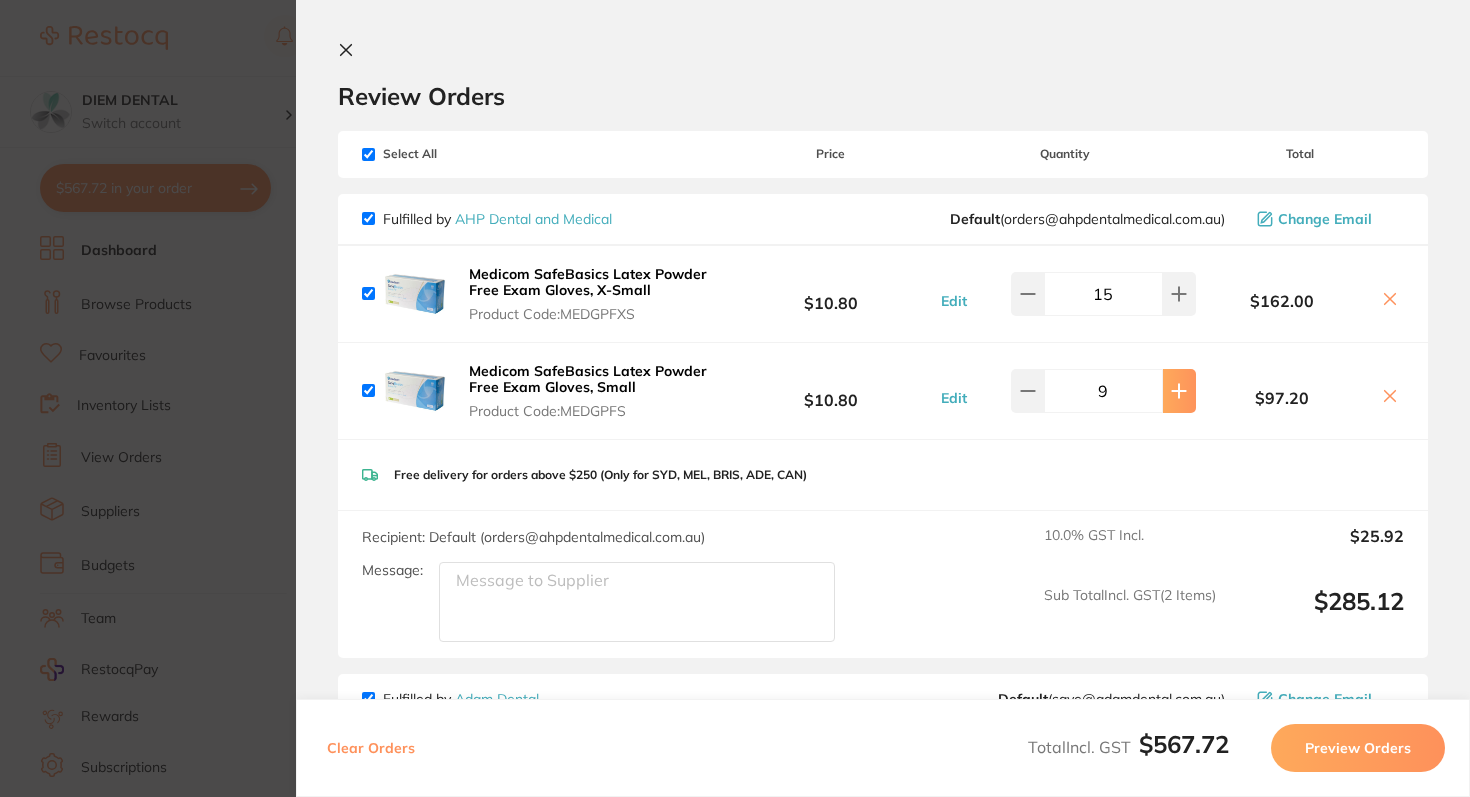 click 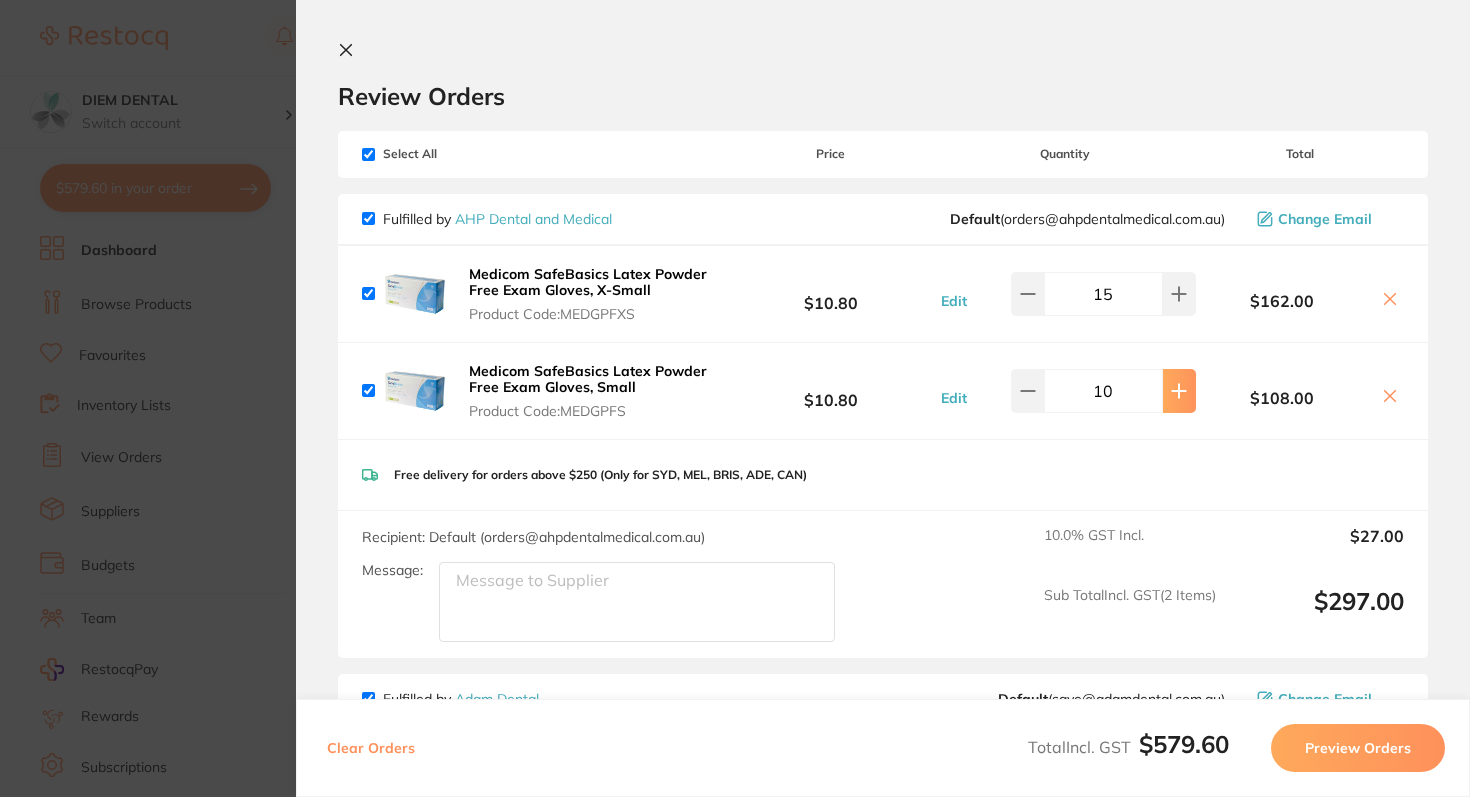 click 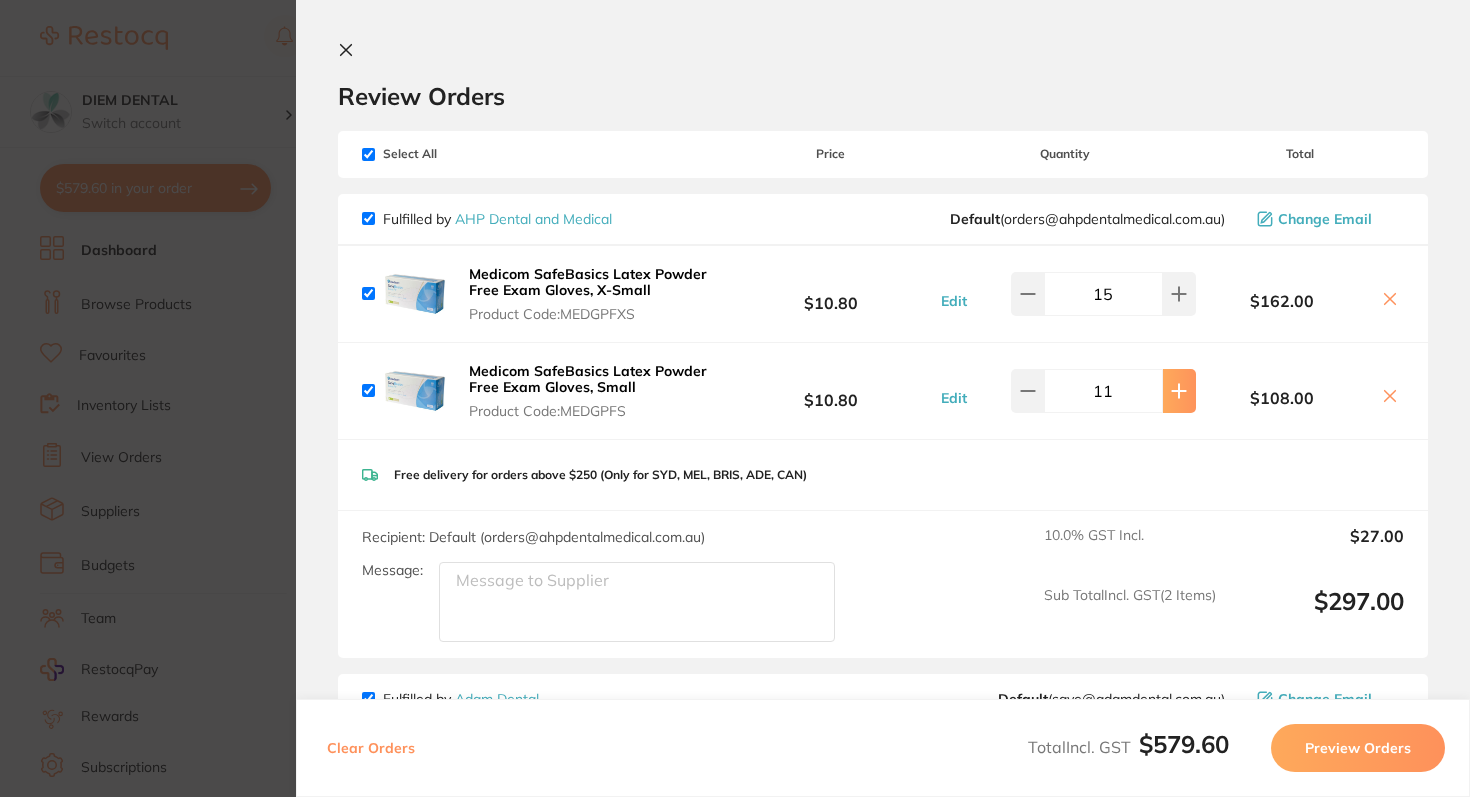 click 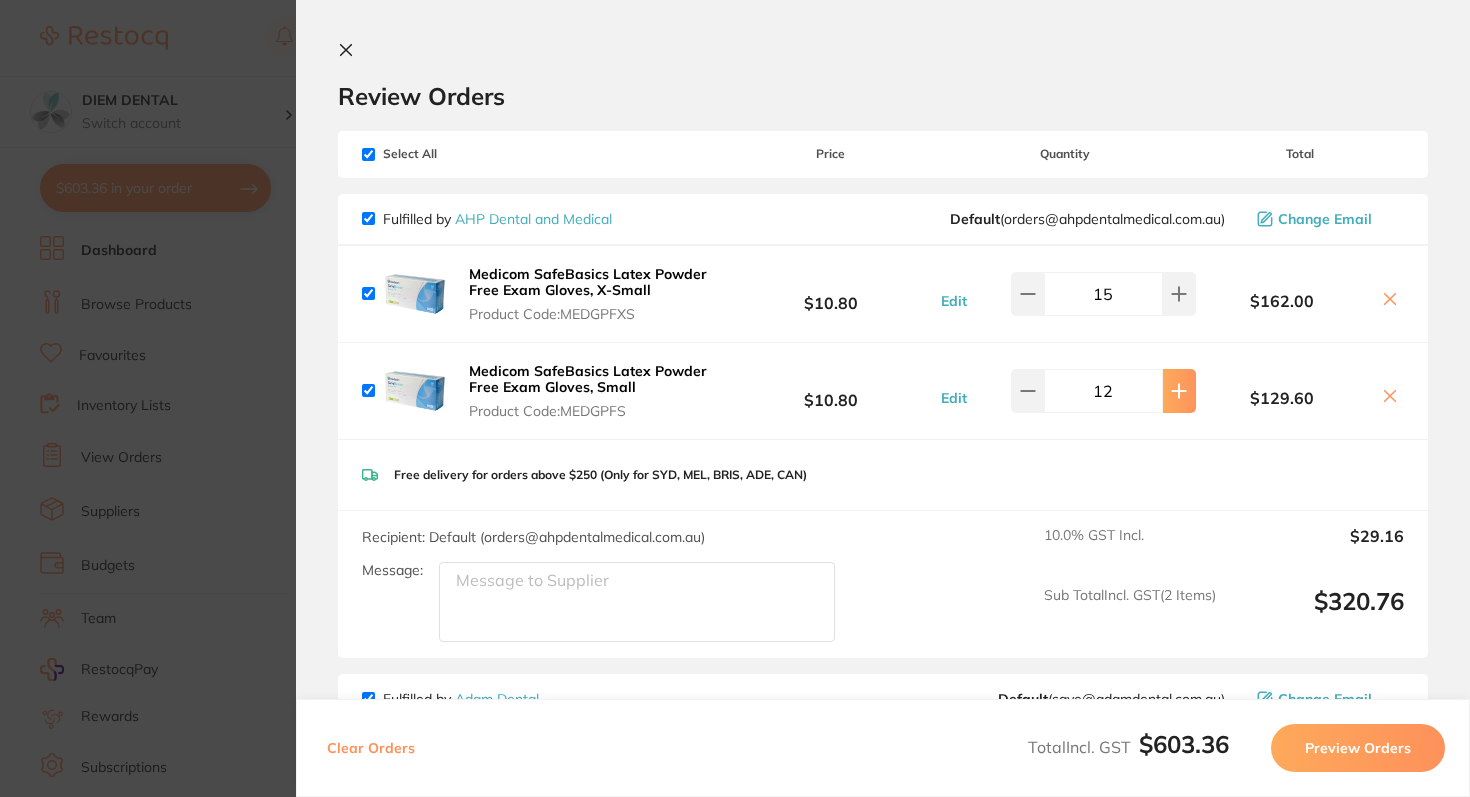 click 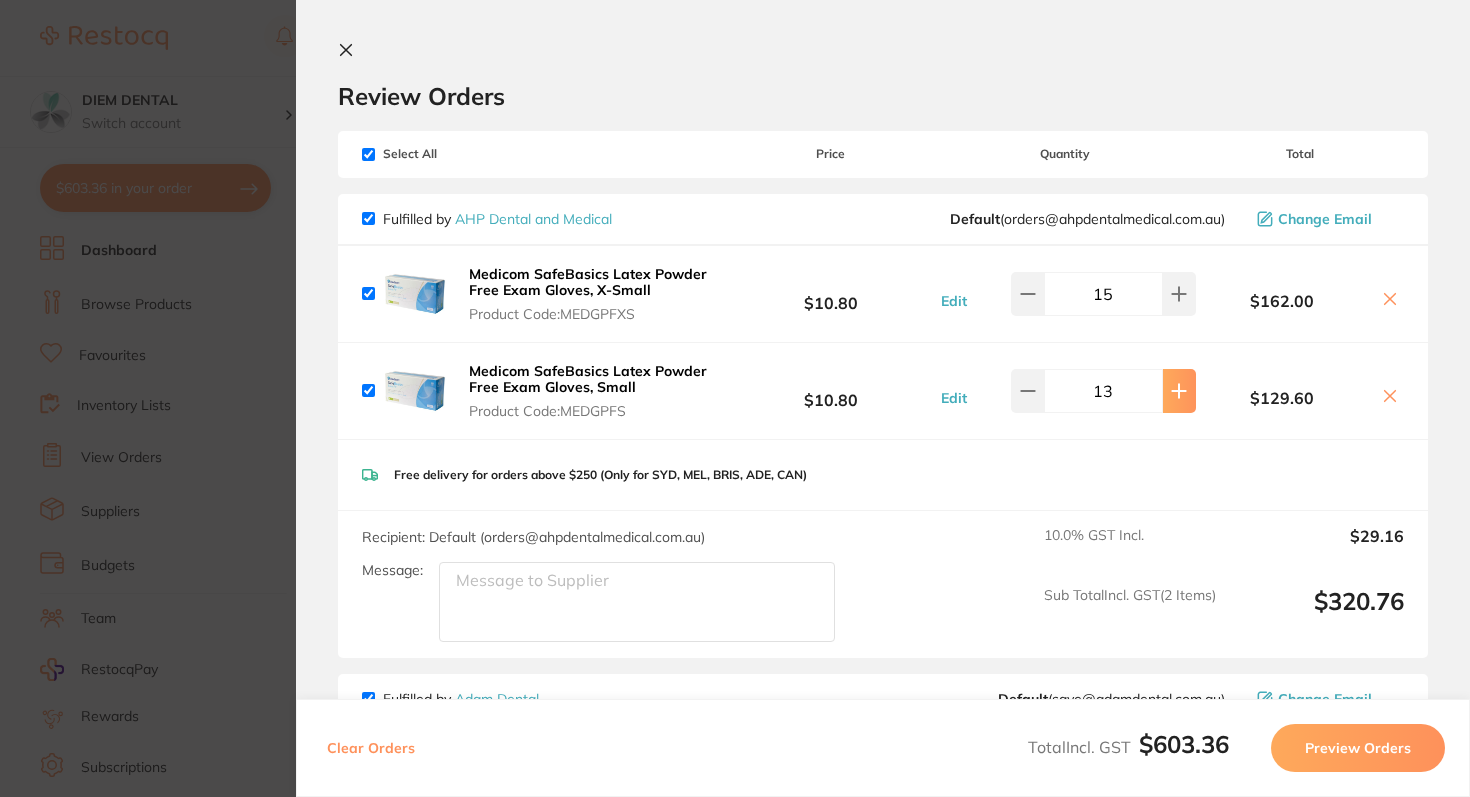 click 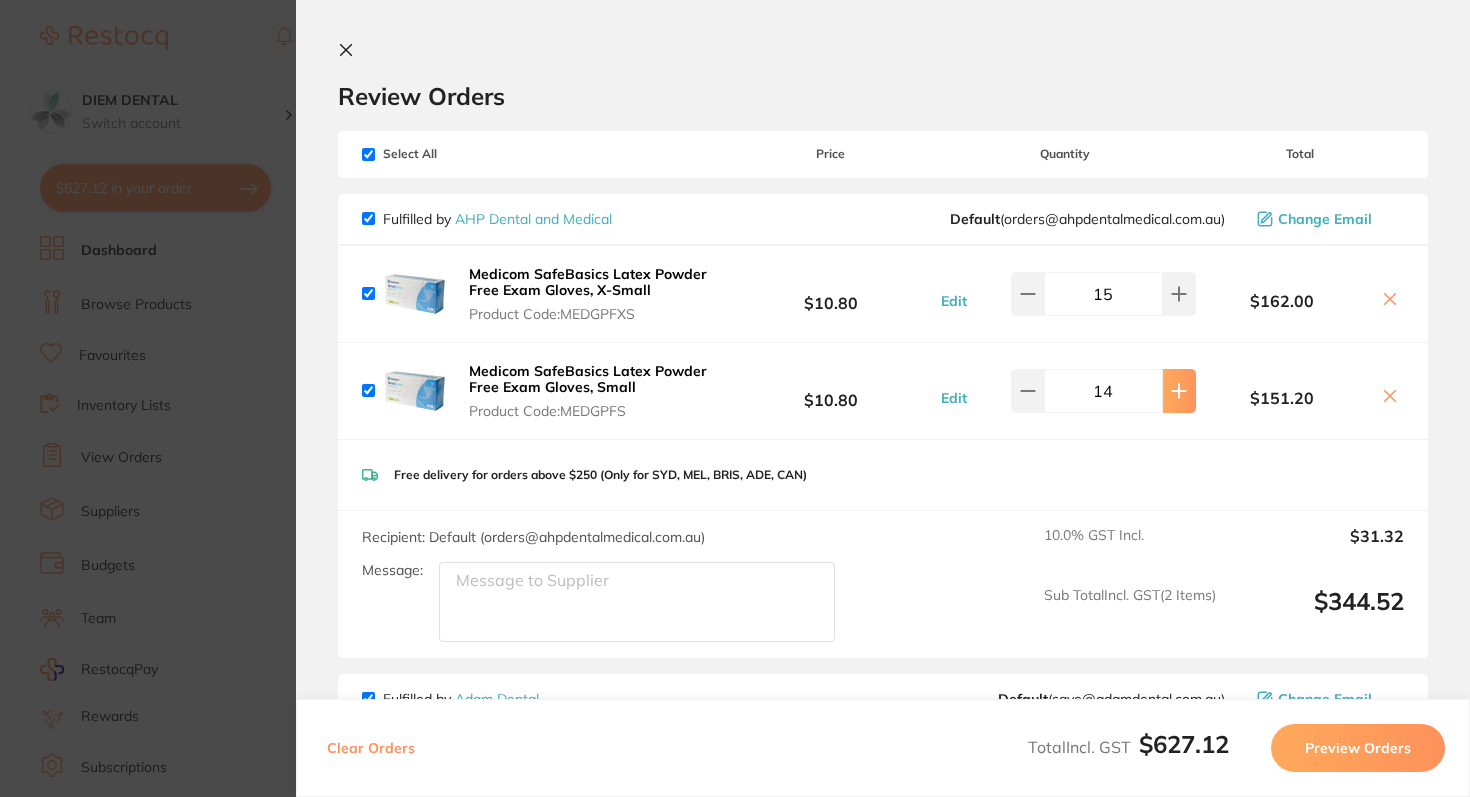 click 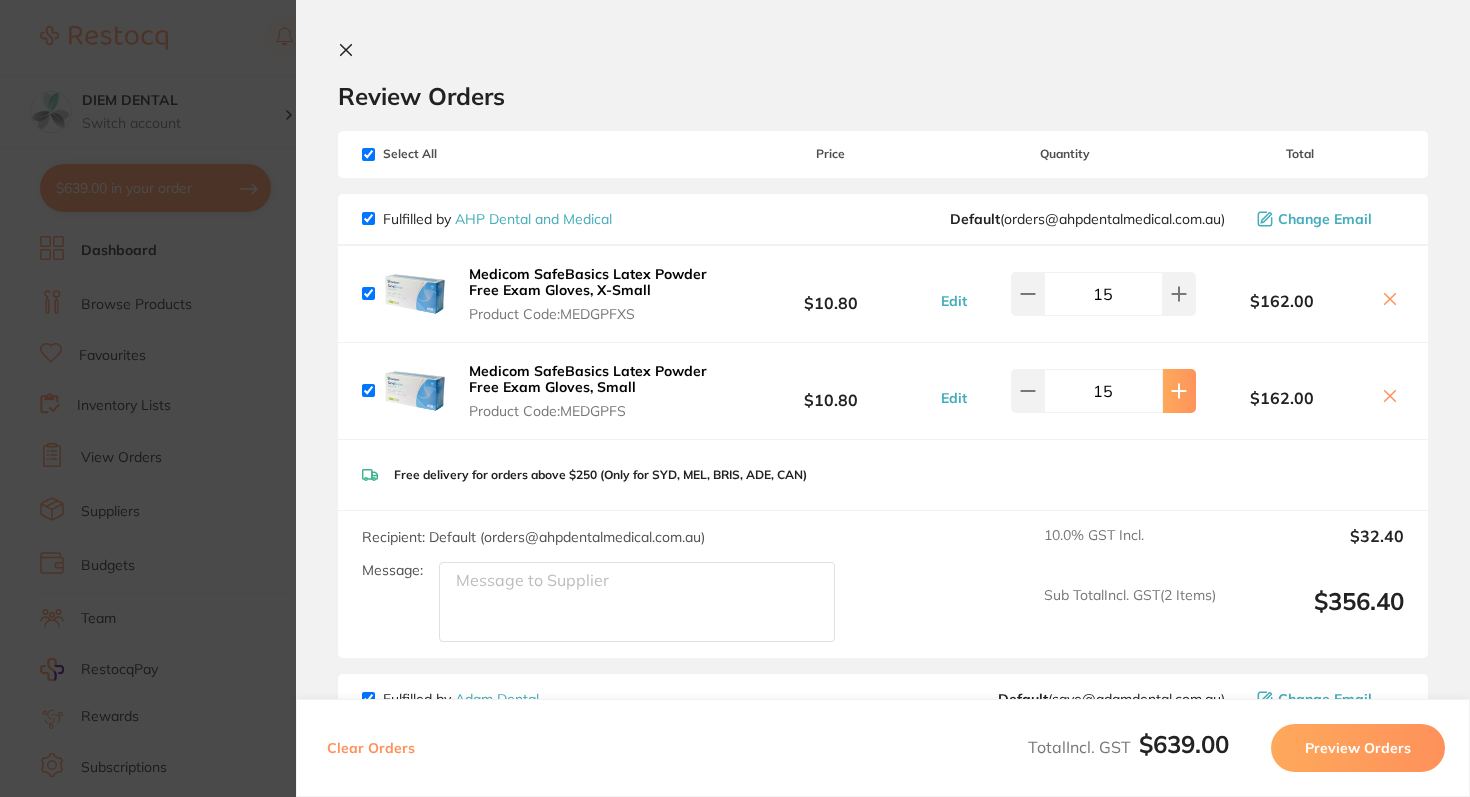 click 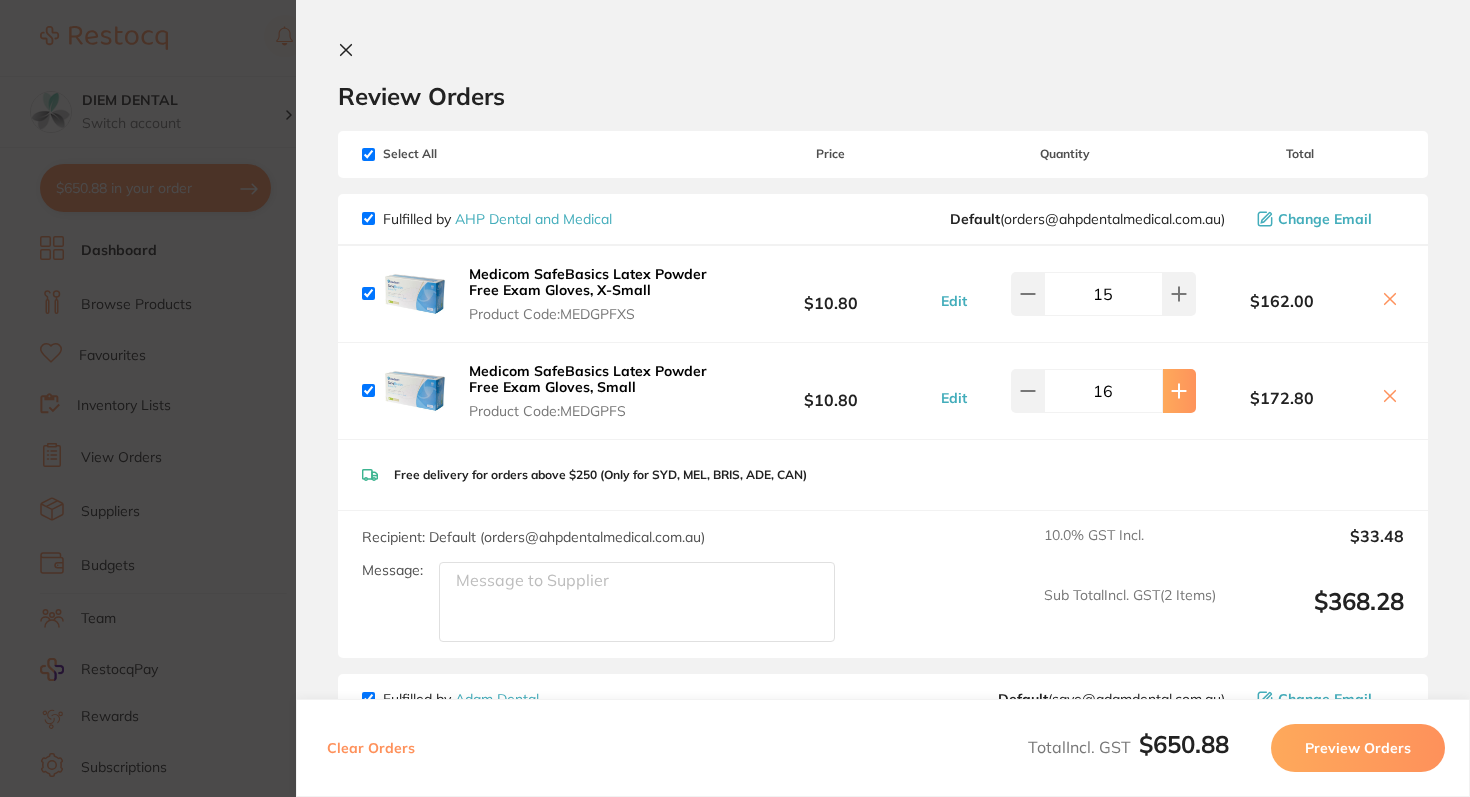 click 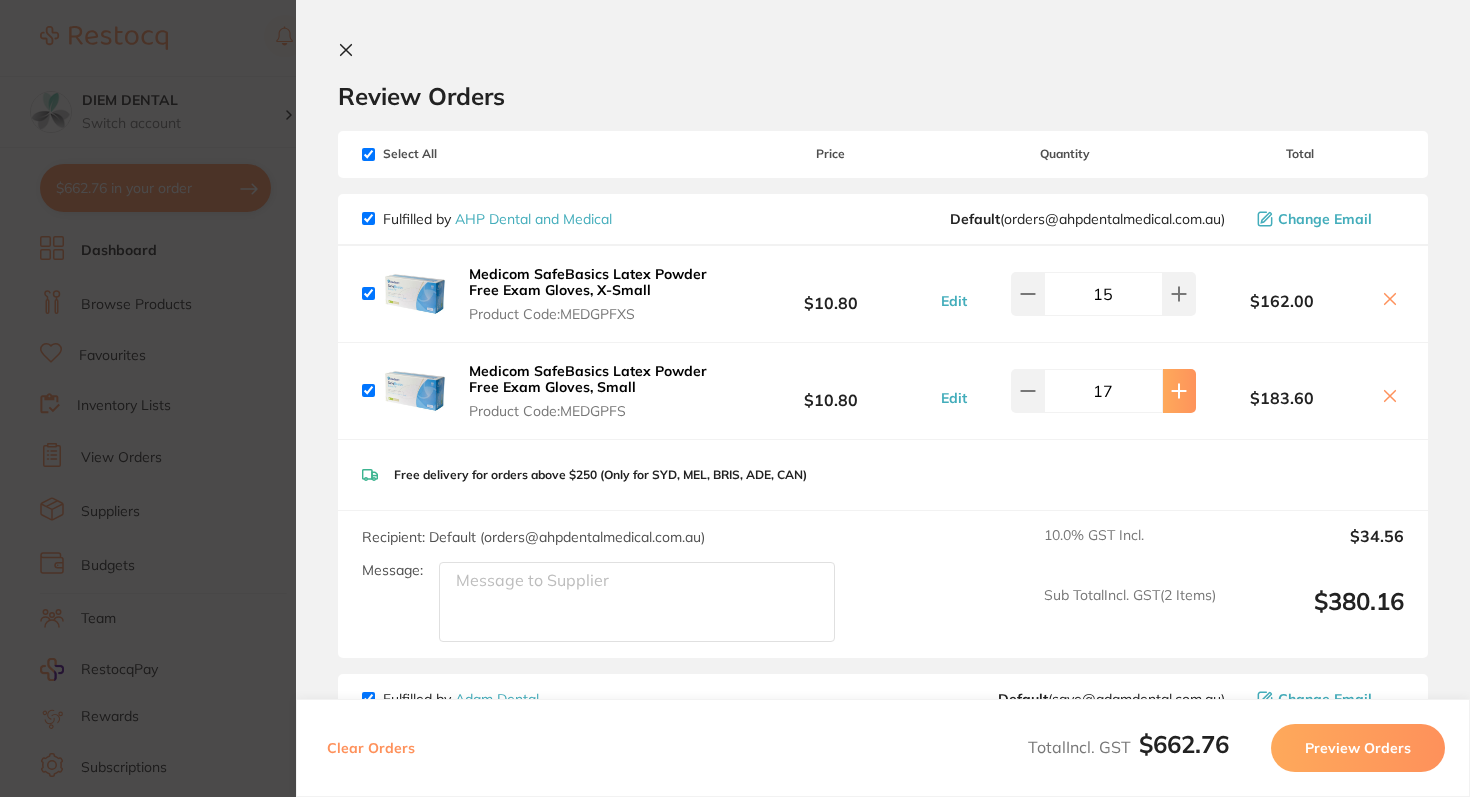 click 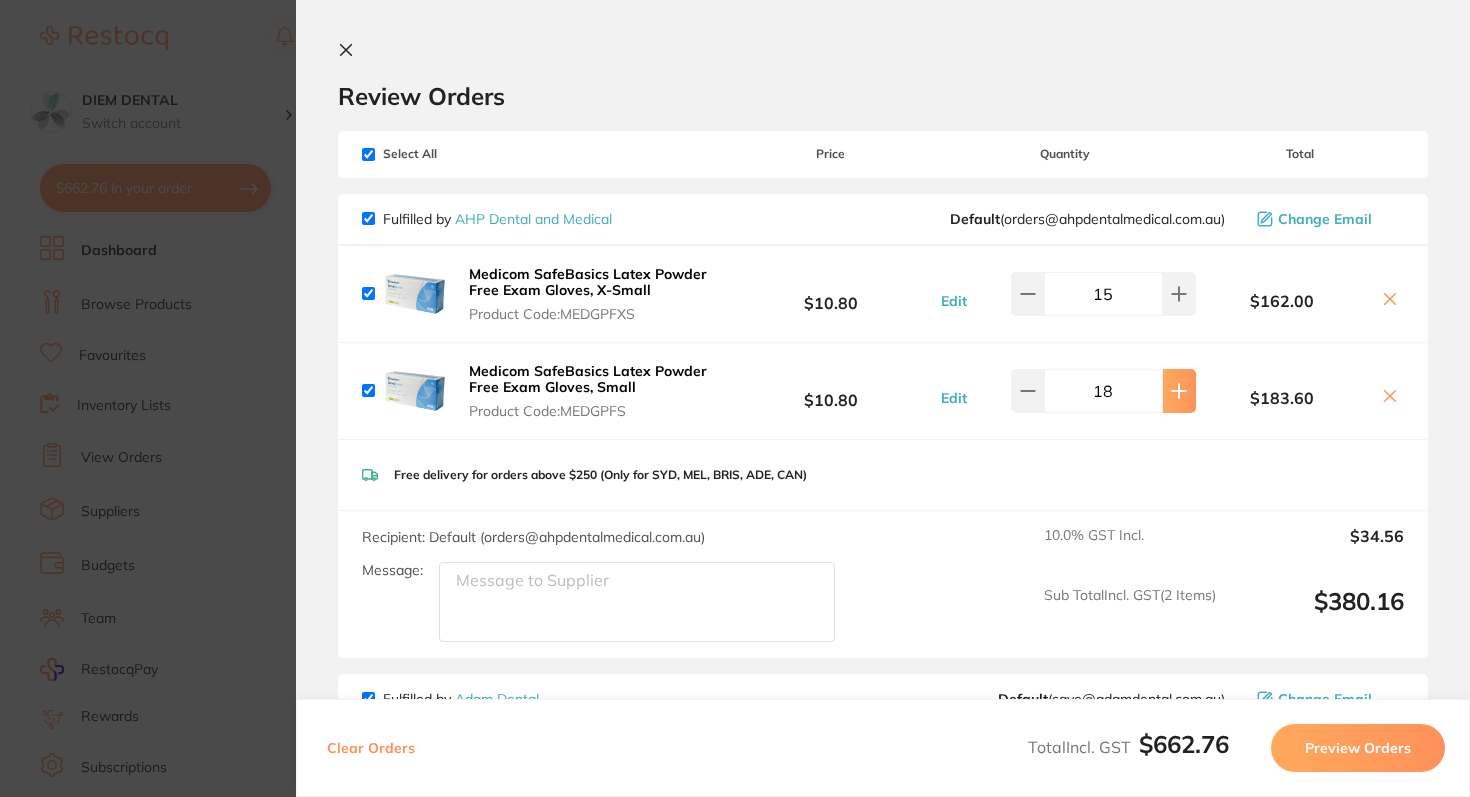click 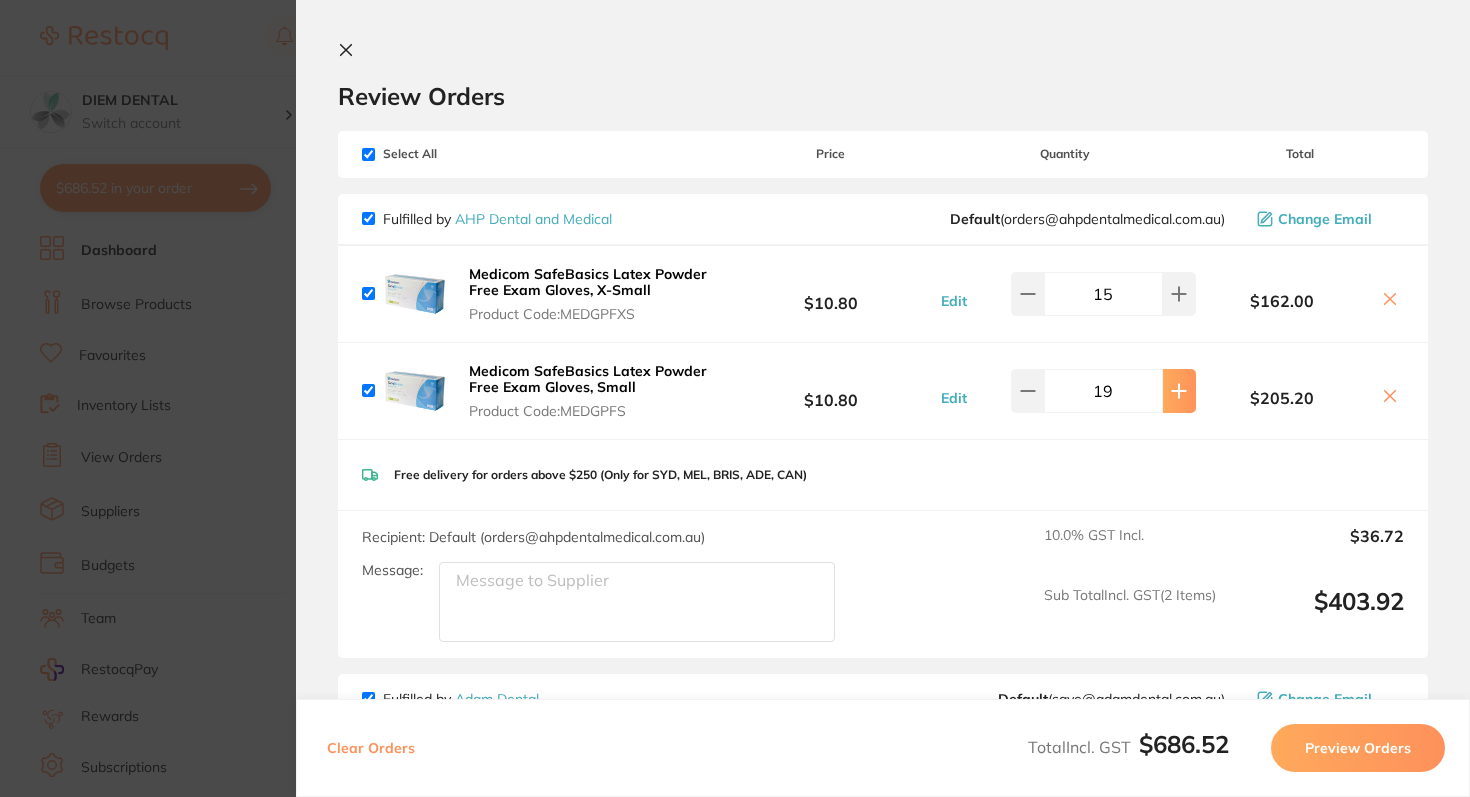 click 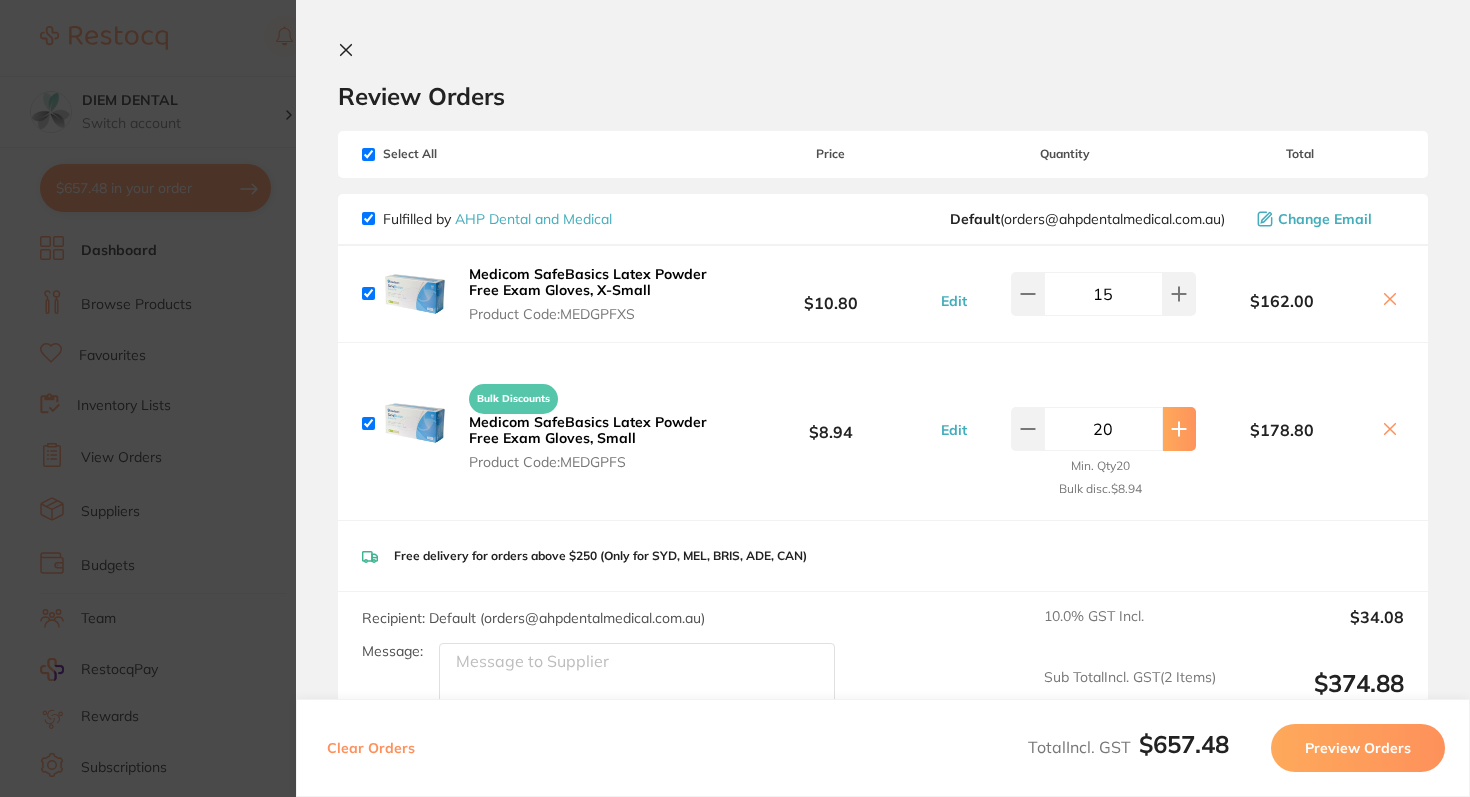 click 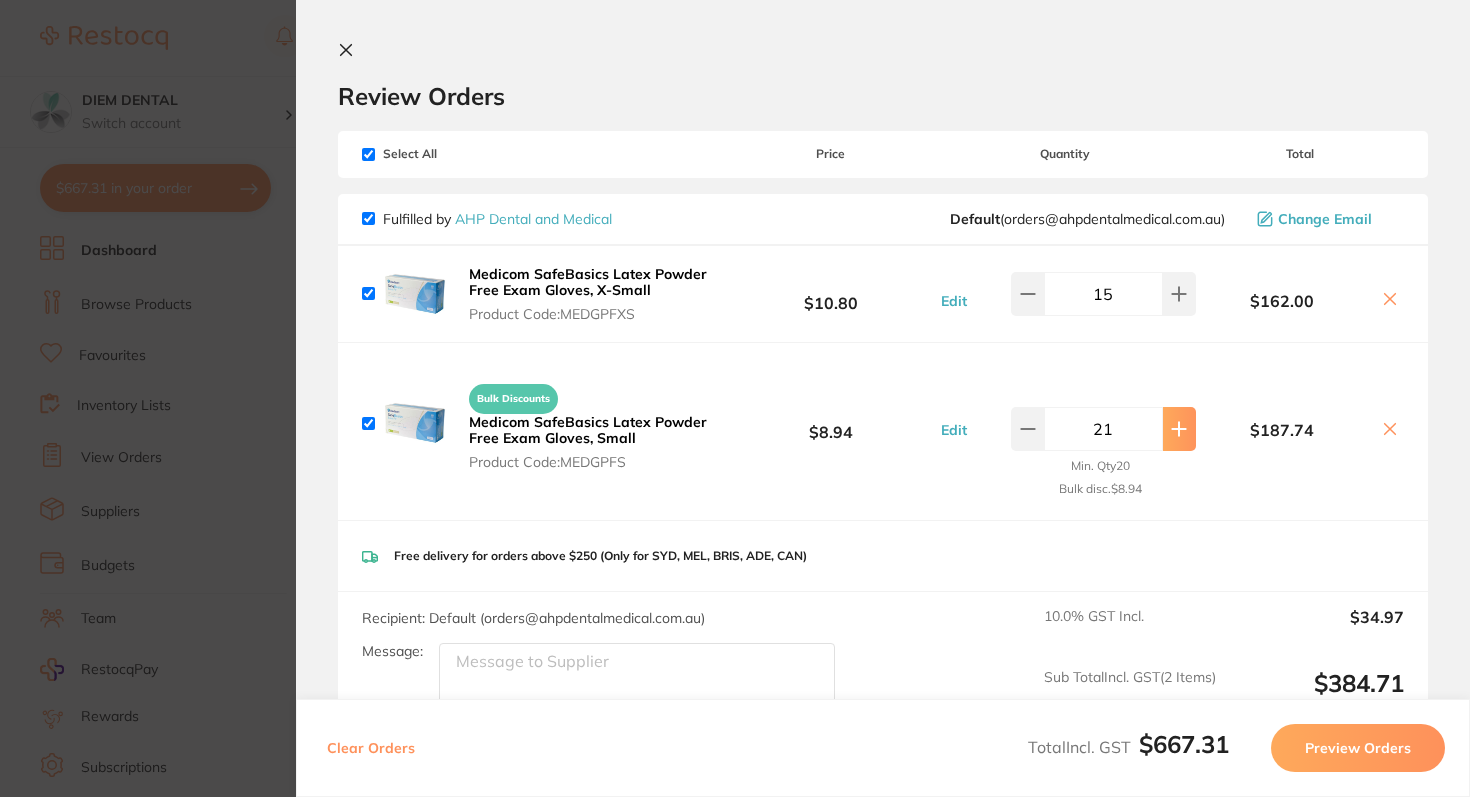 click 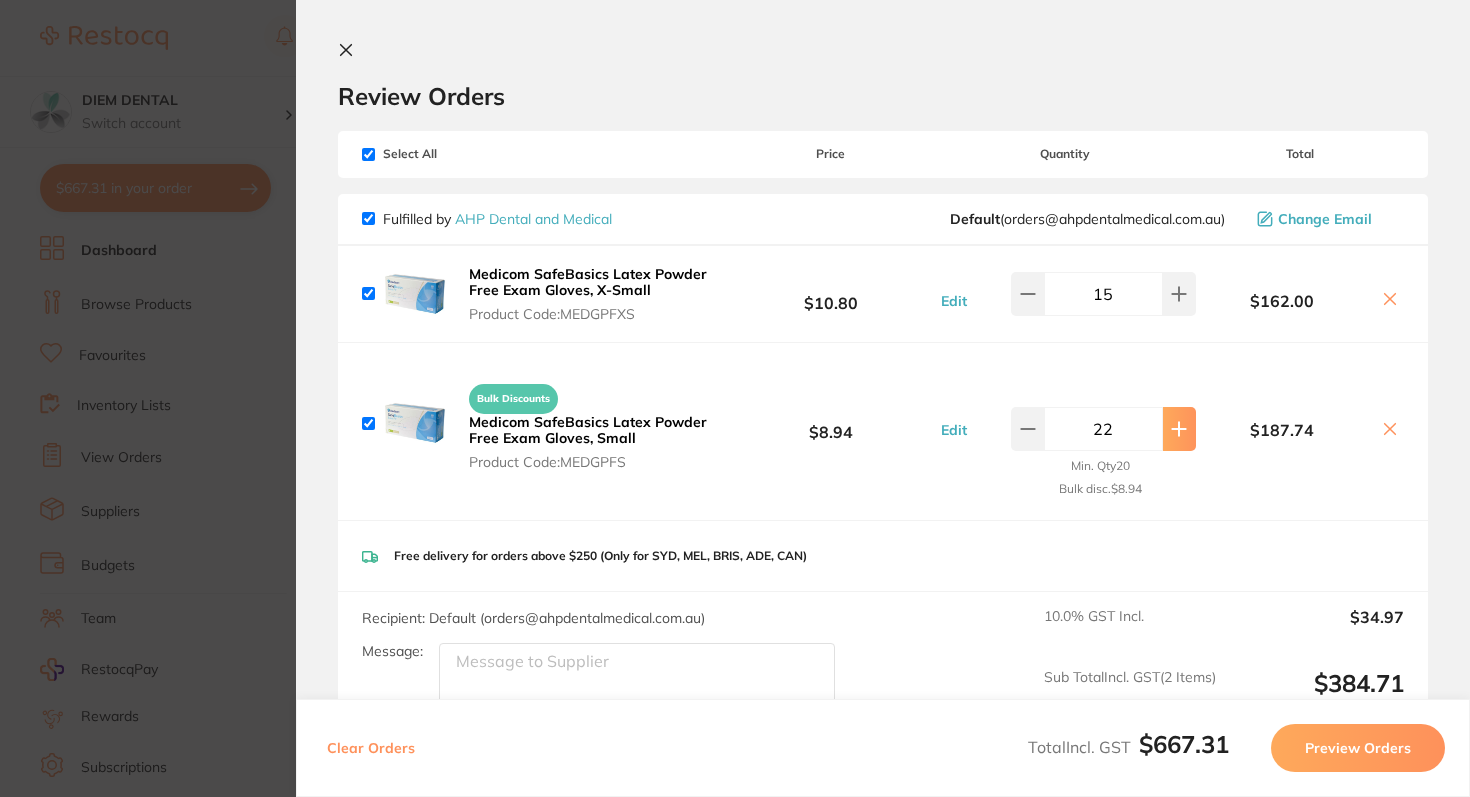 click 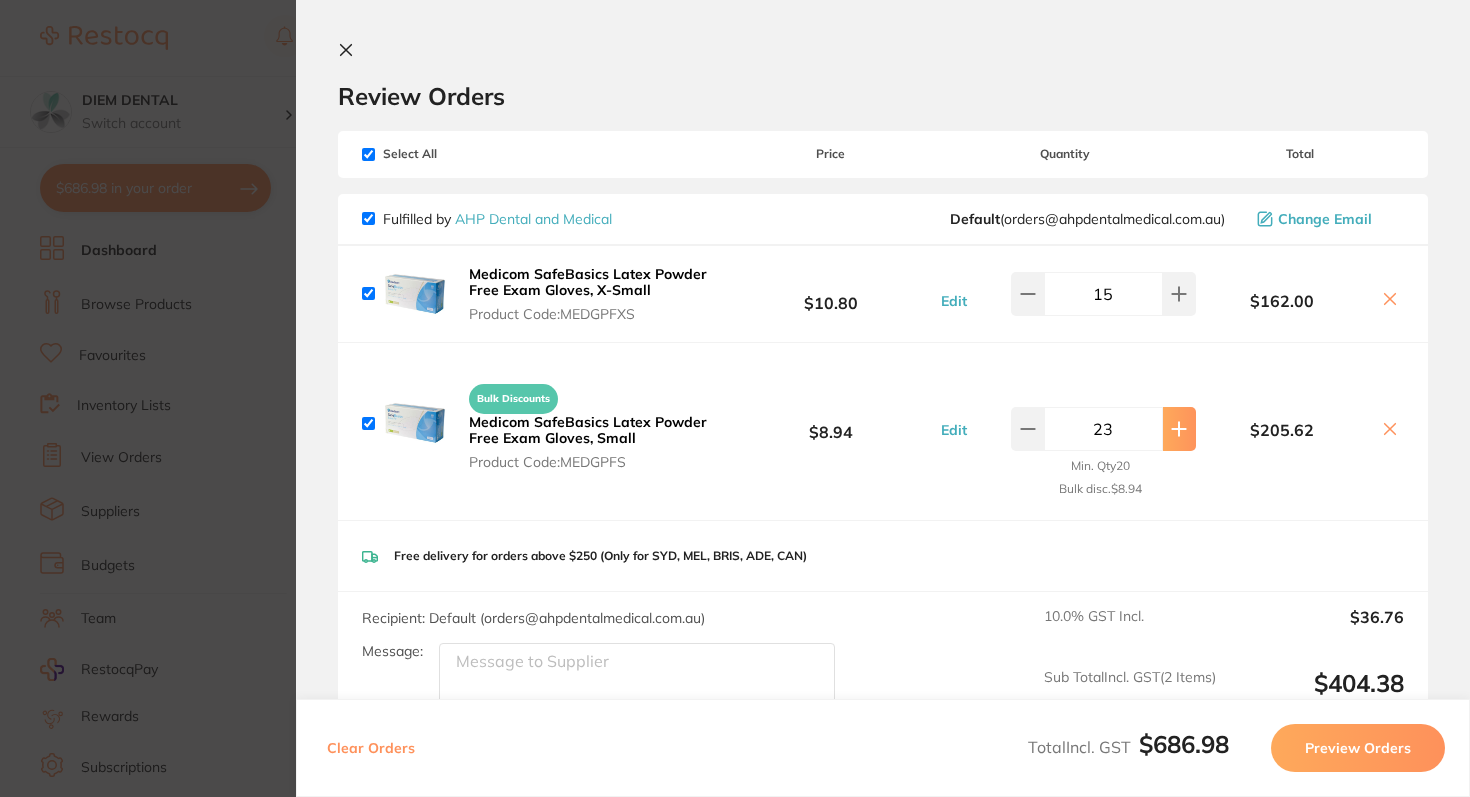 click 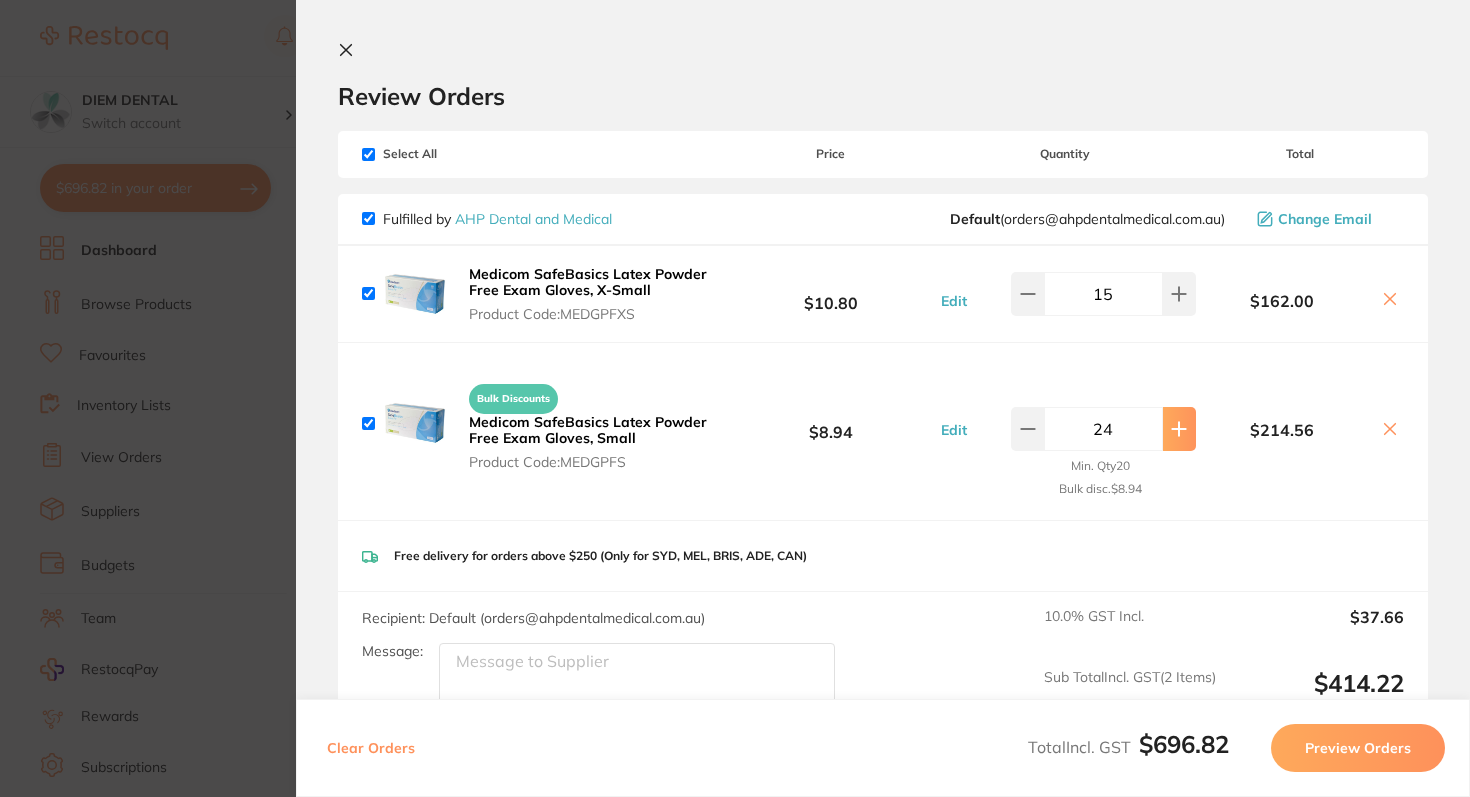 click 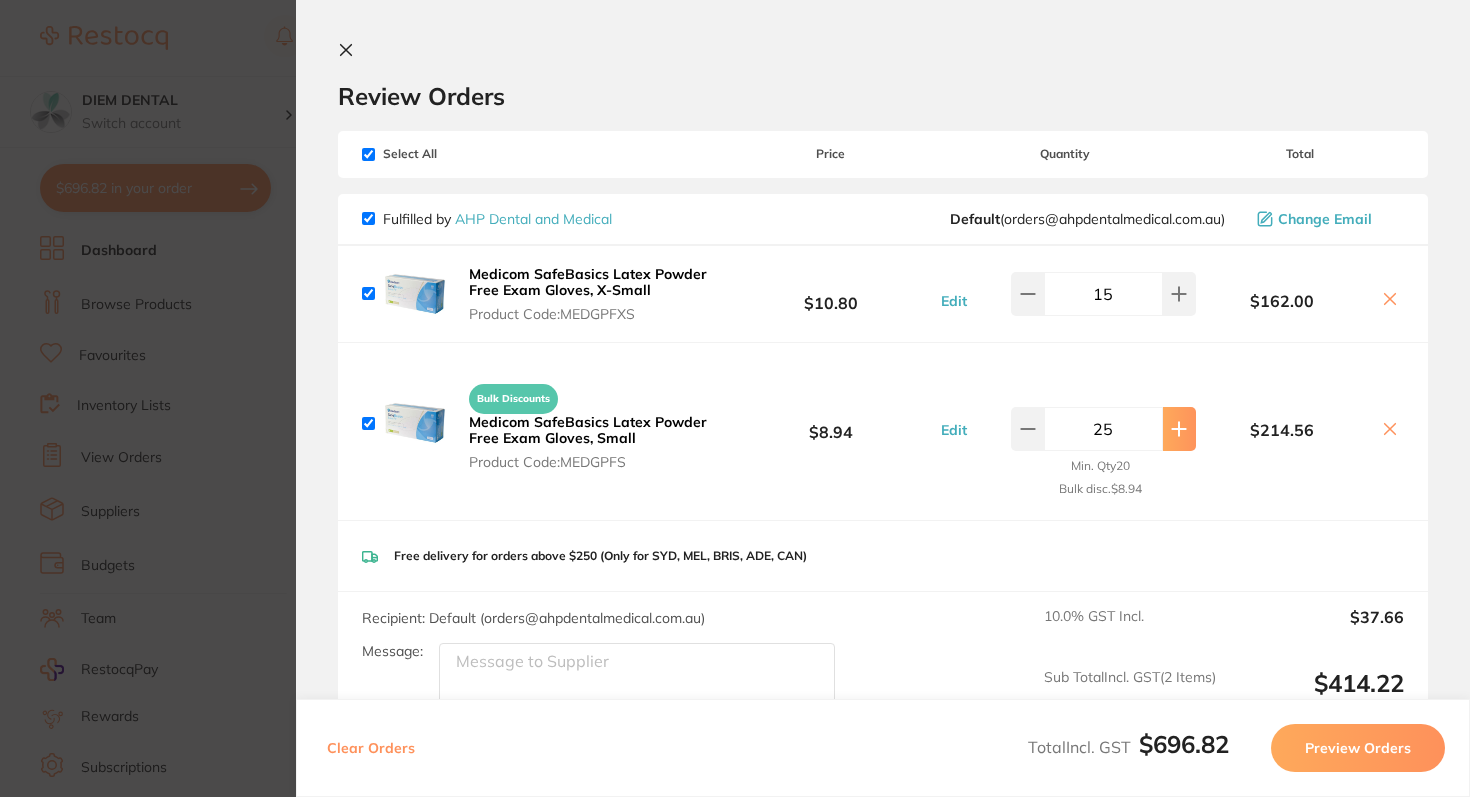 click 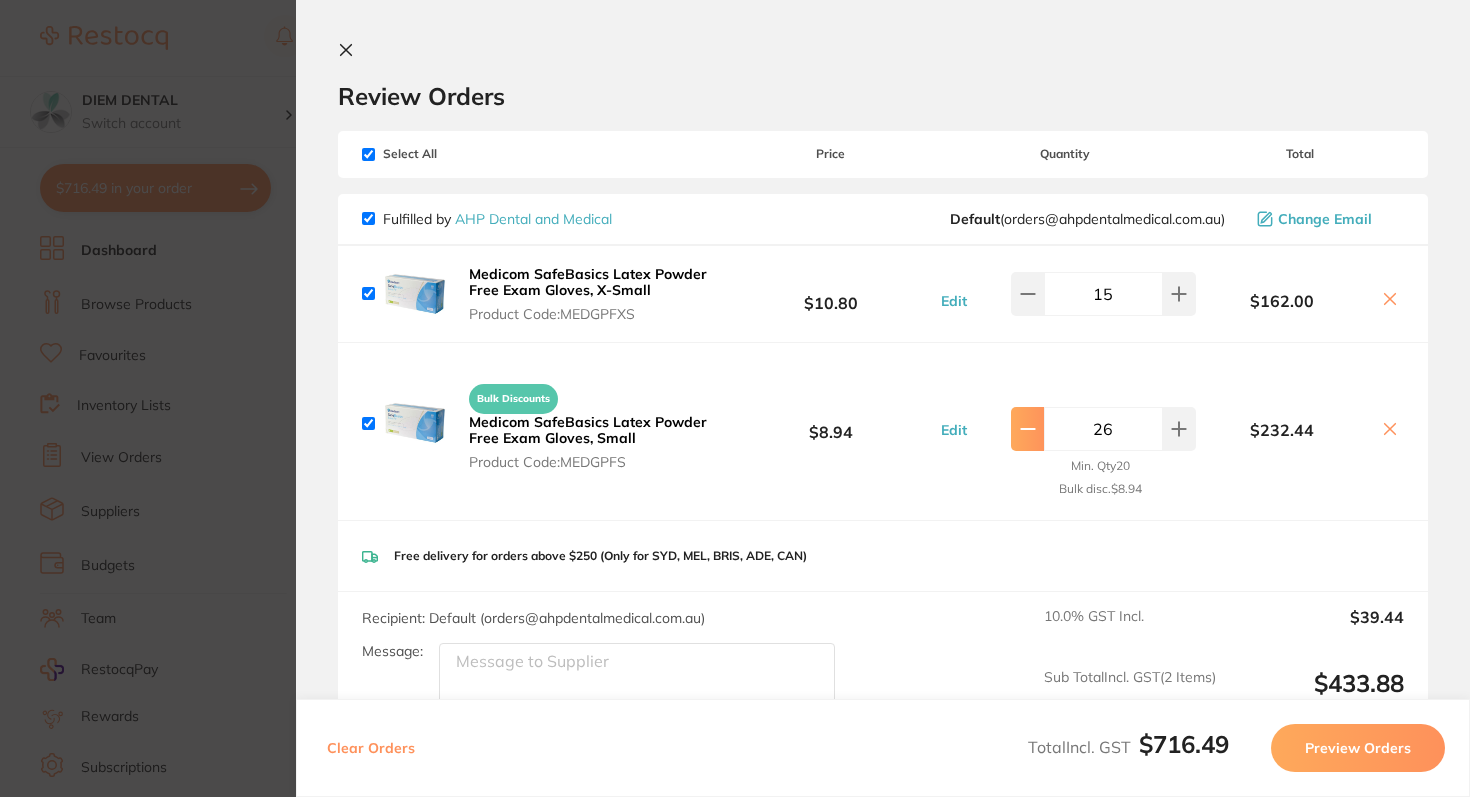 click at bounding box center (1027, 294) 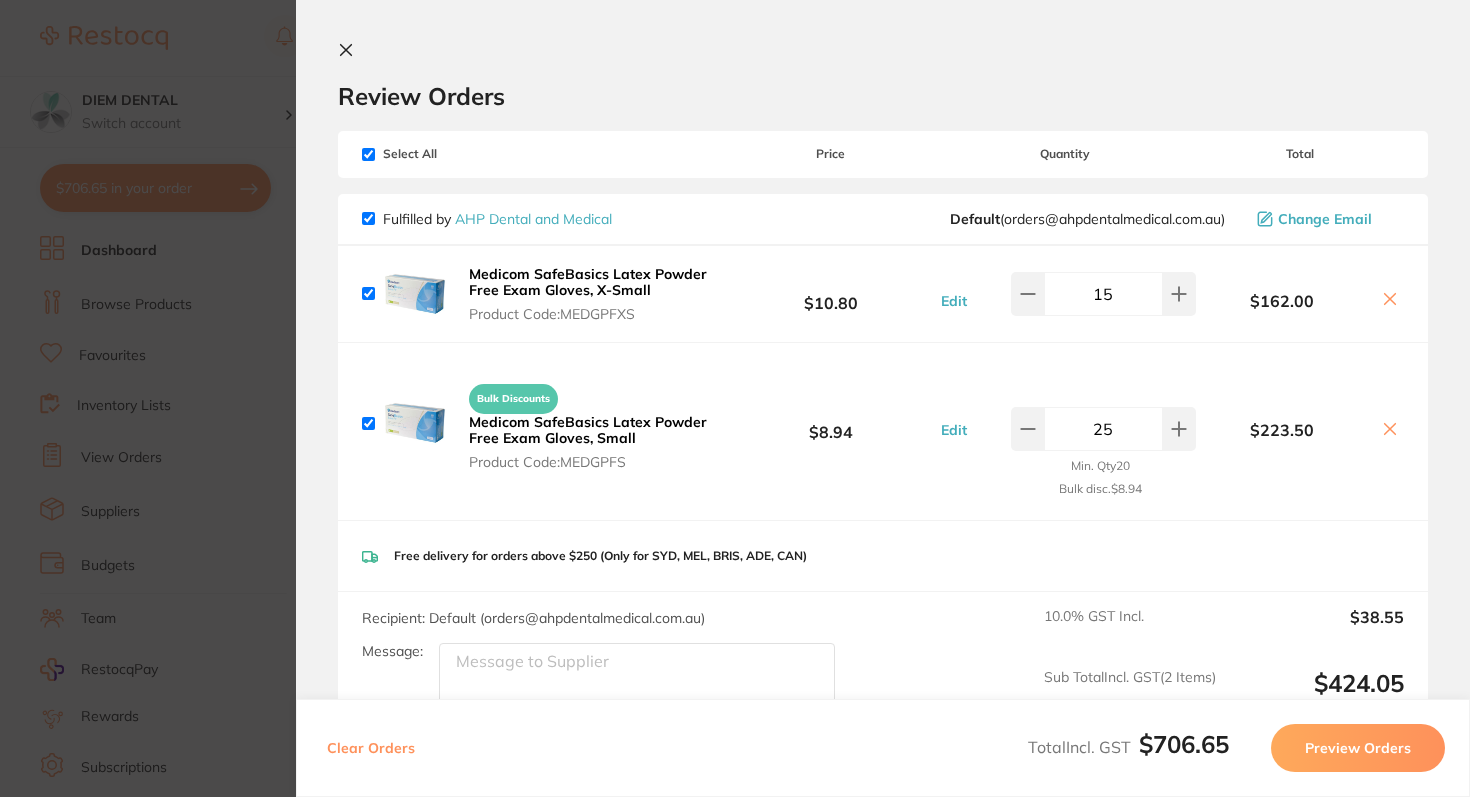 type on "26" 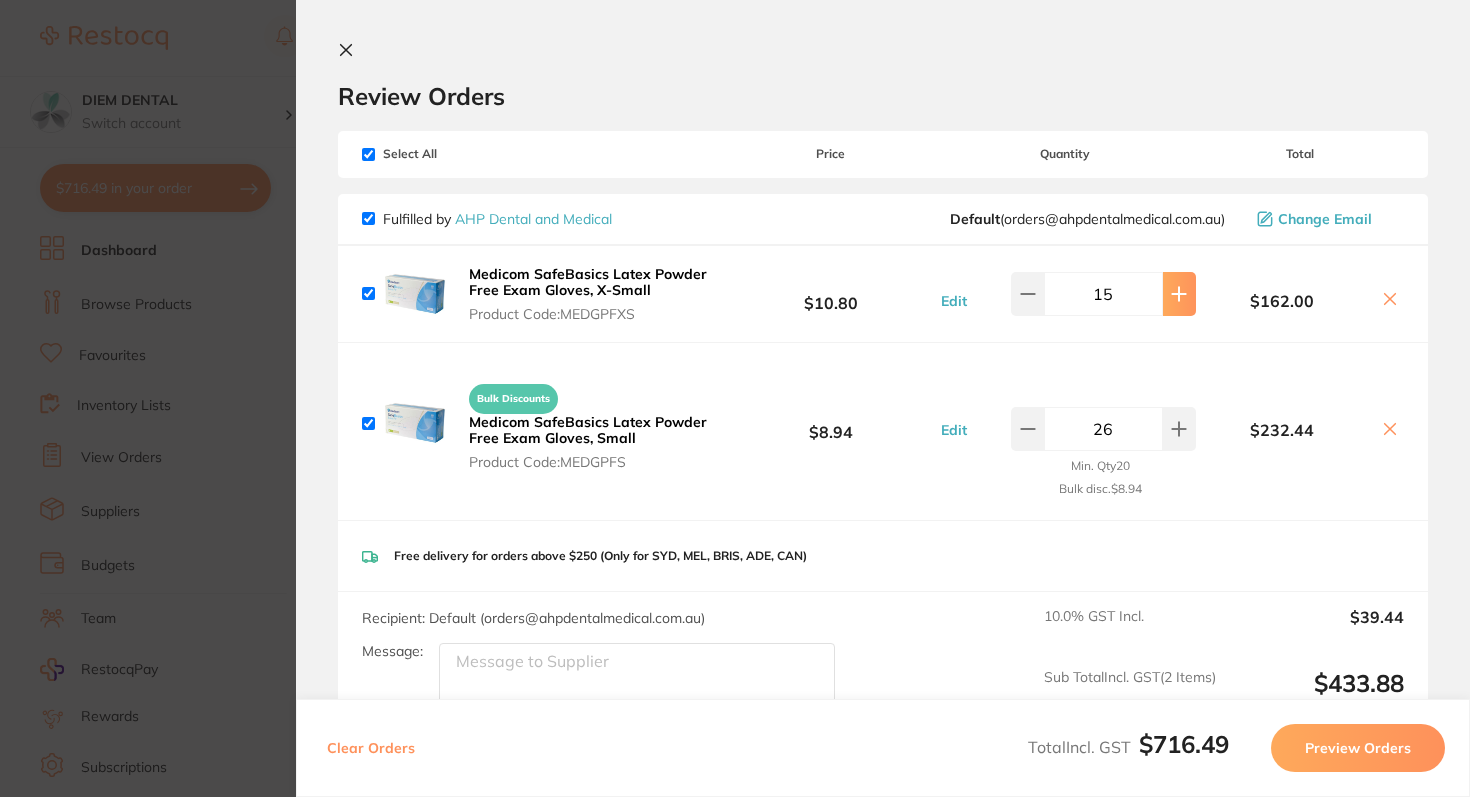 click at bounding box center [1179, 294] 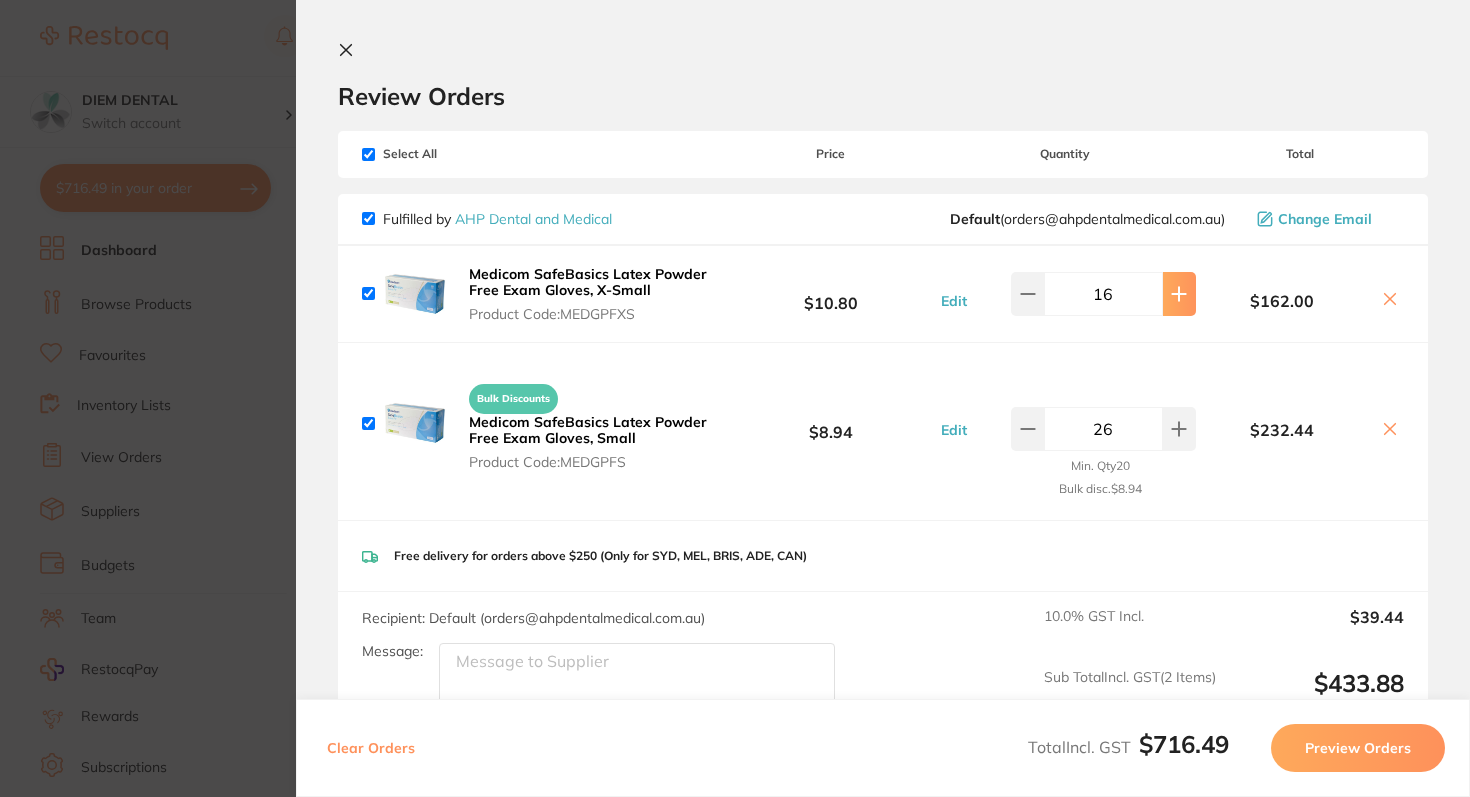 click at bounding box center [1179, 294] 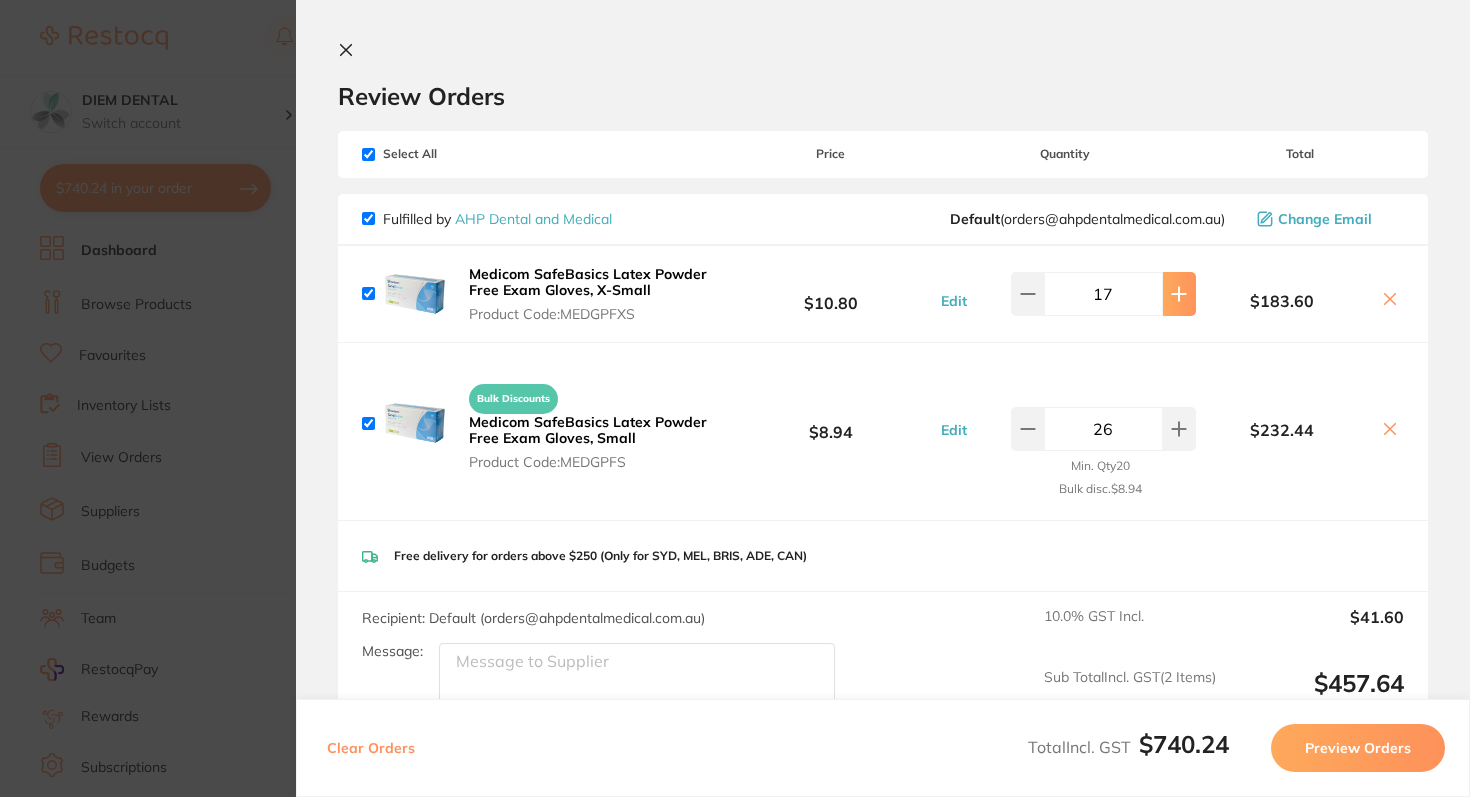 click at bounding box center [1179, 294] 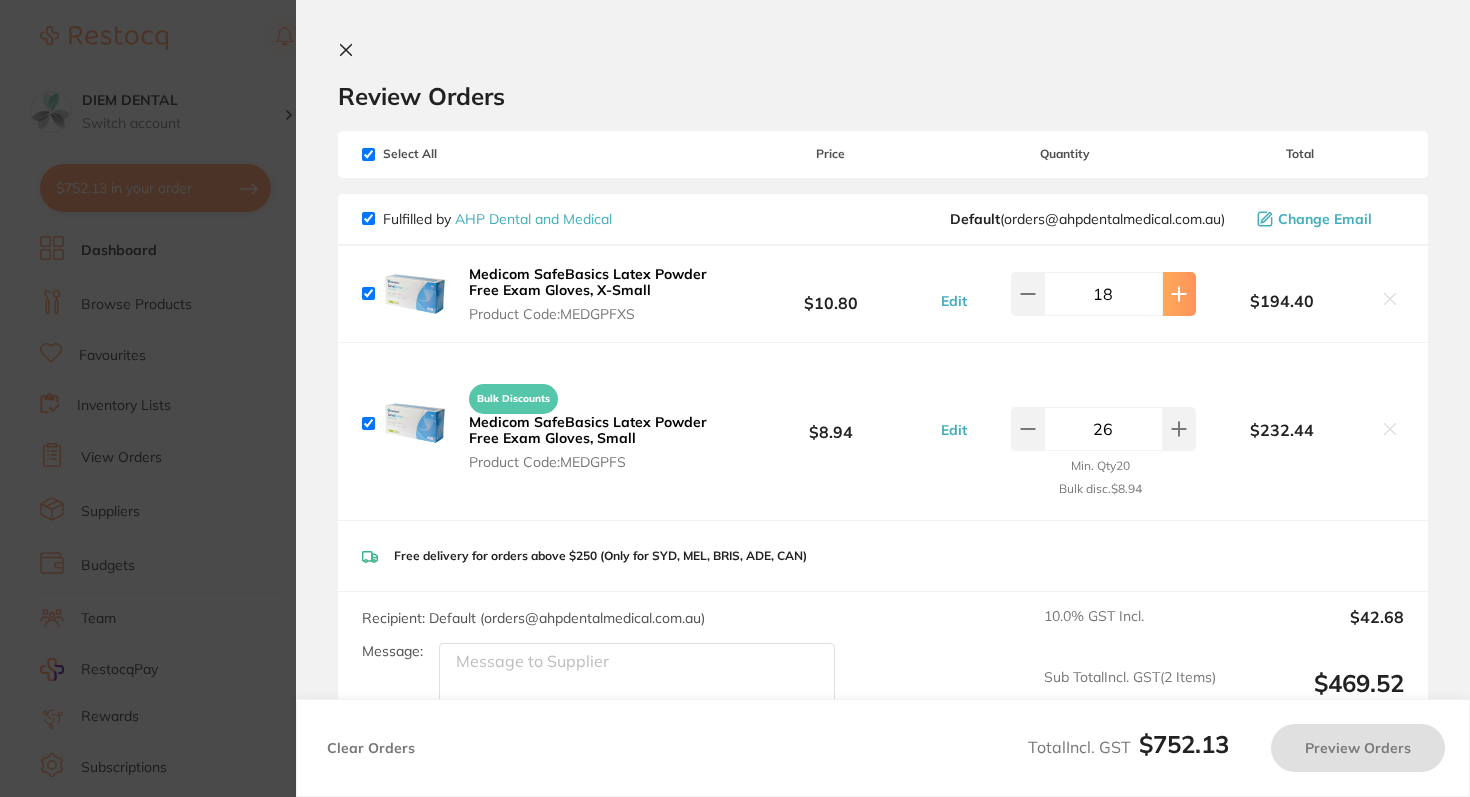 click at bounding box center [1179, 294] 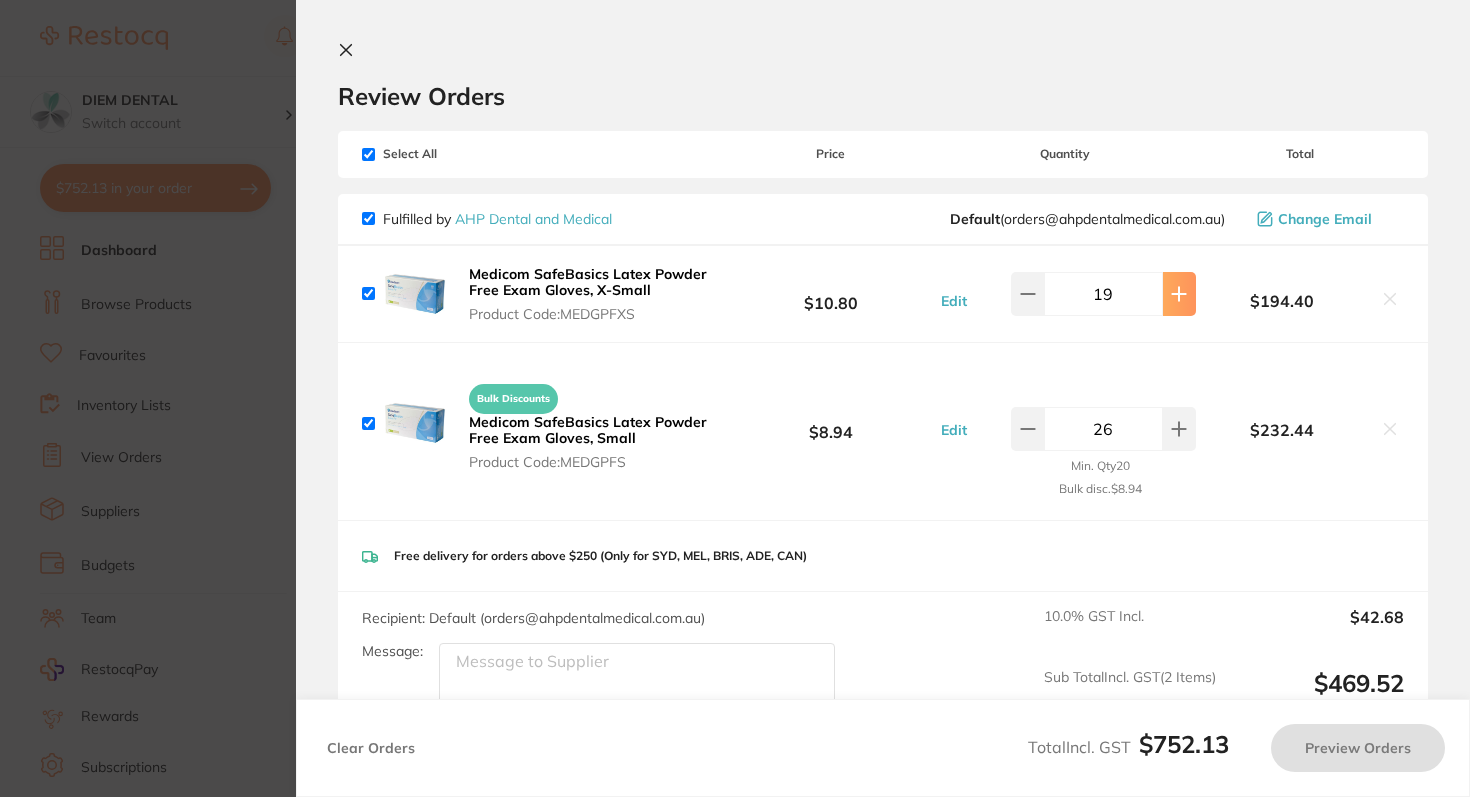 type on "15" 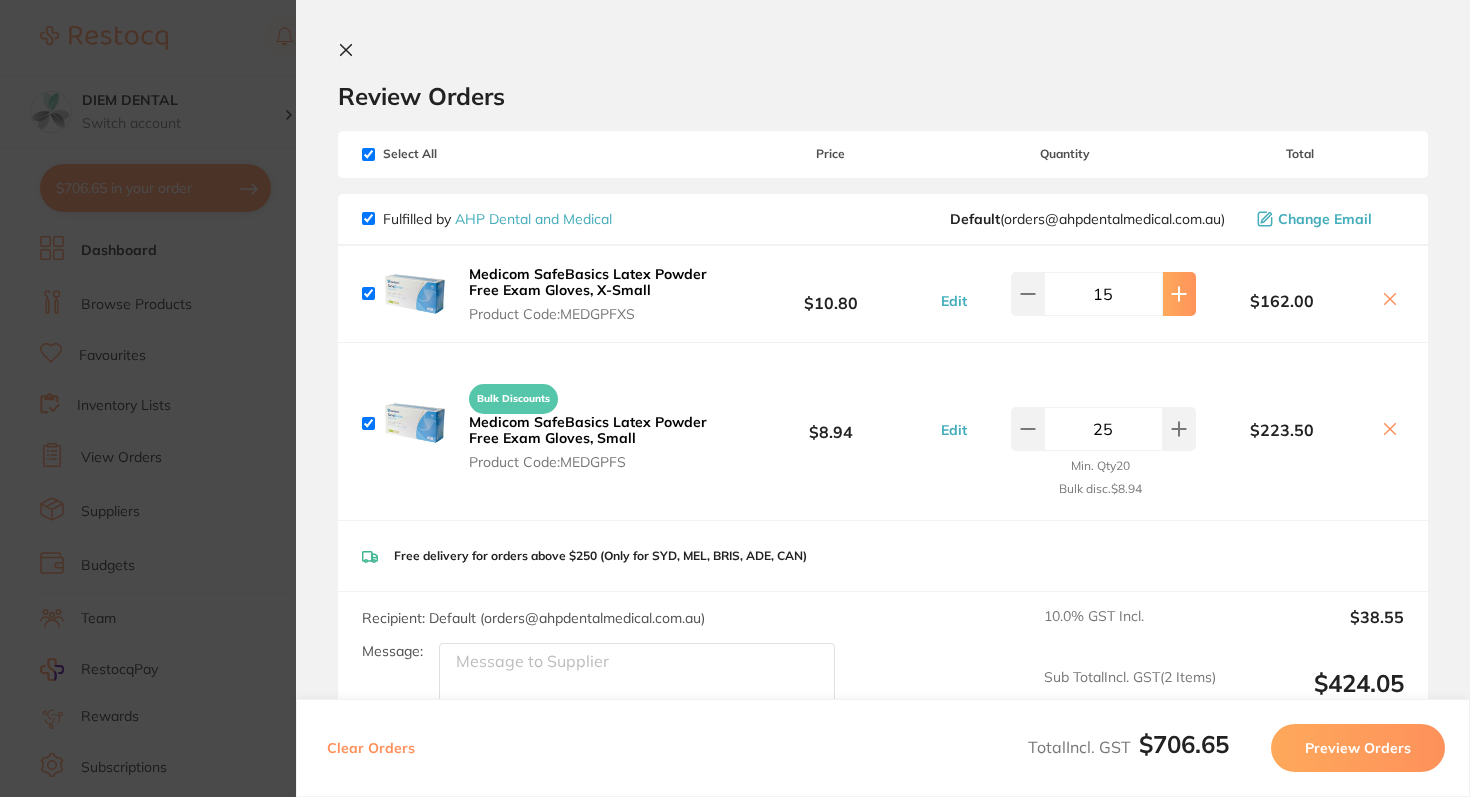 click at bounding box center [1179, 294] 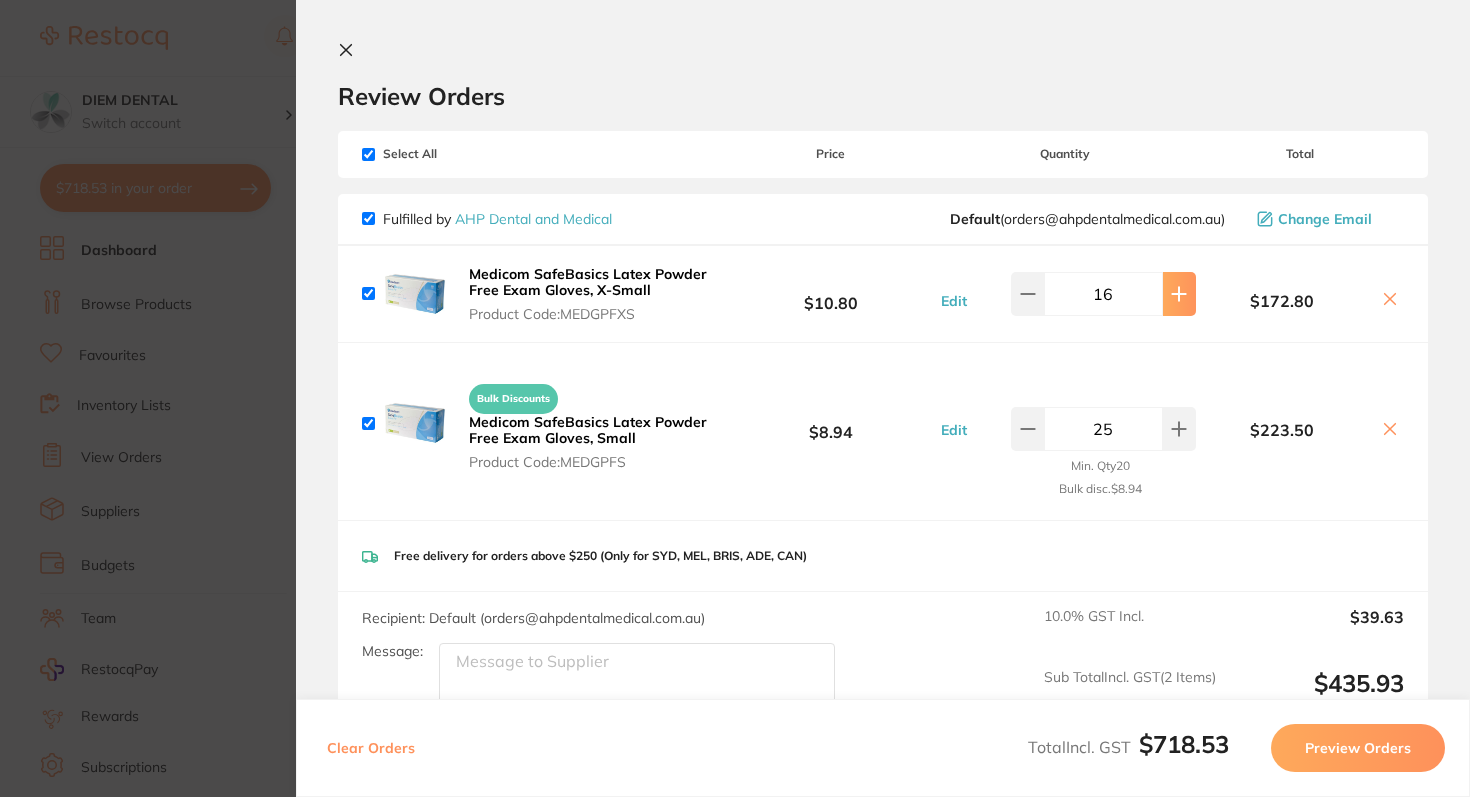 click at bounding box center [1179, 294] 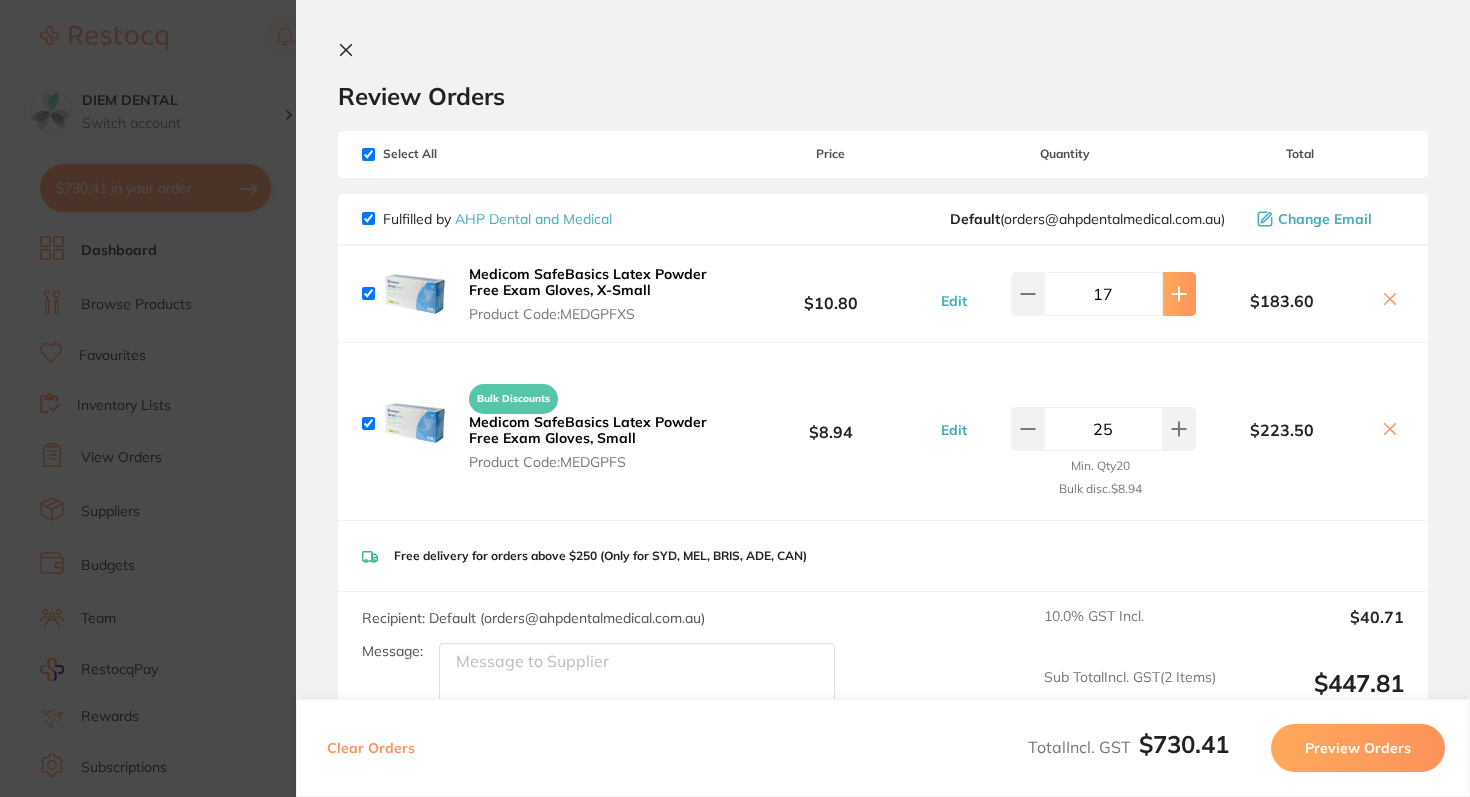 click at bounding box center [1179, 294] 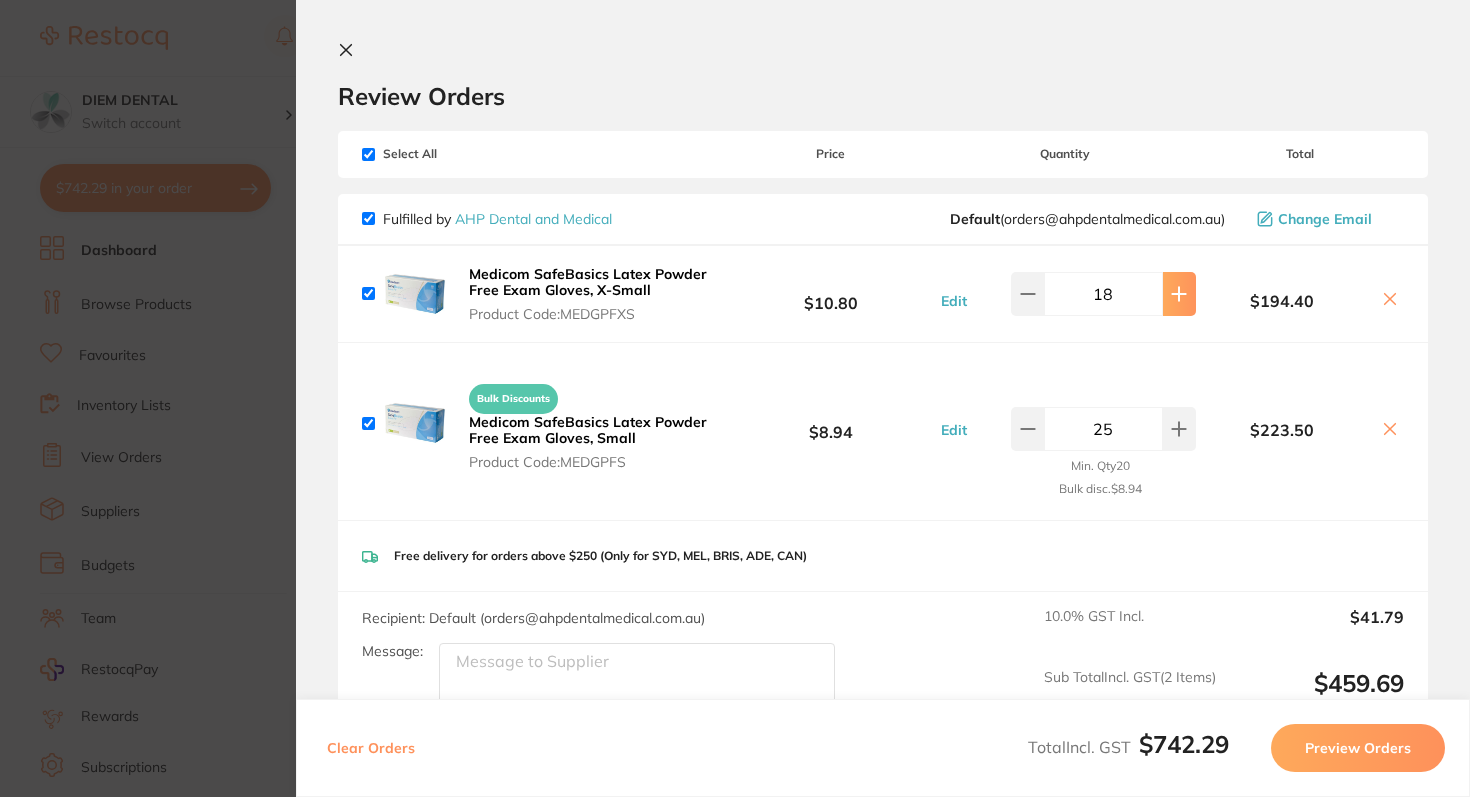 click at bounding box center [1179, 294] 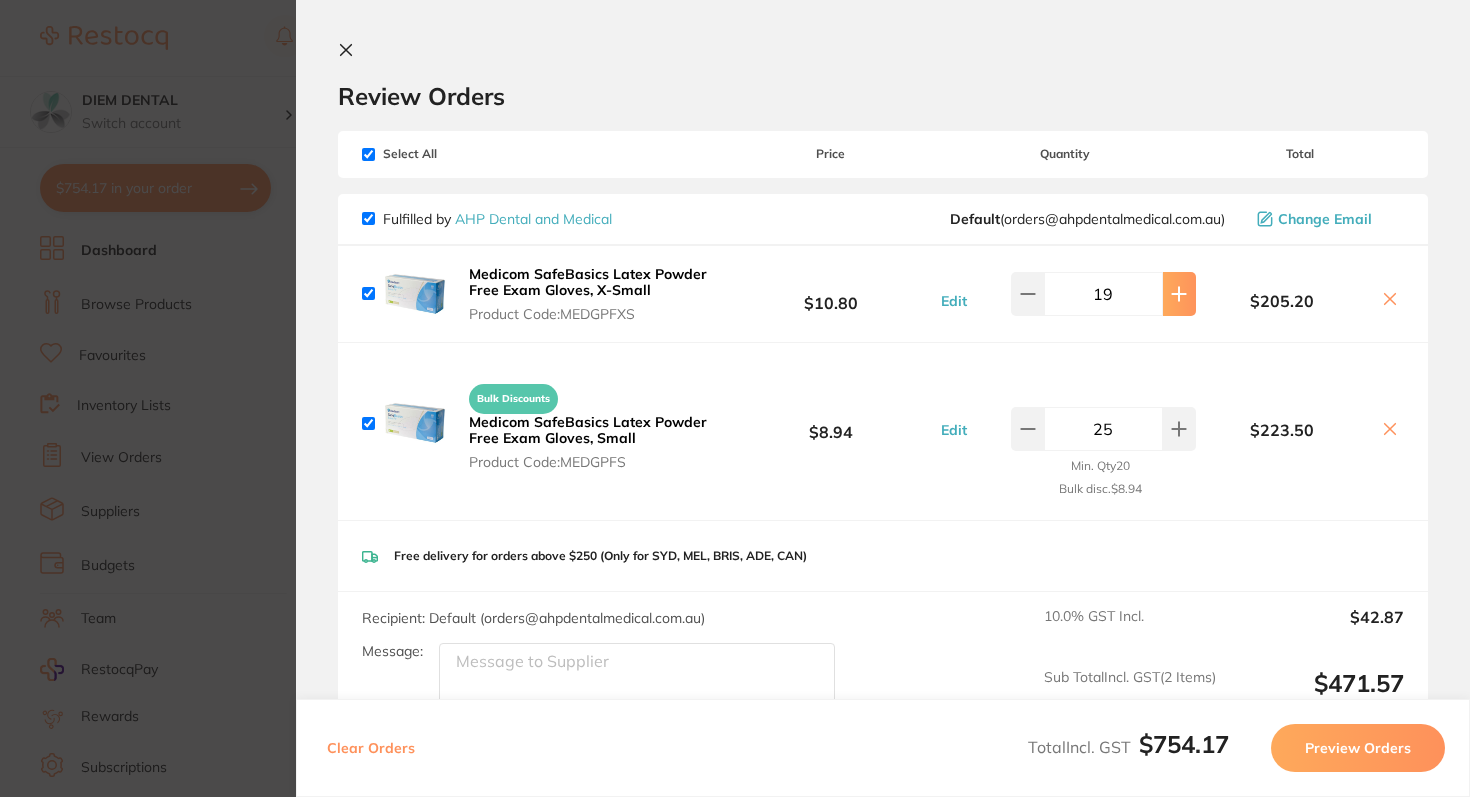 click at bounding box center [1179, 294] 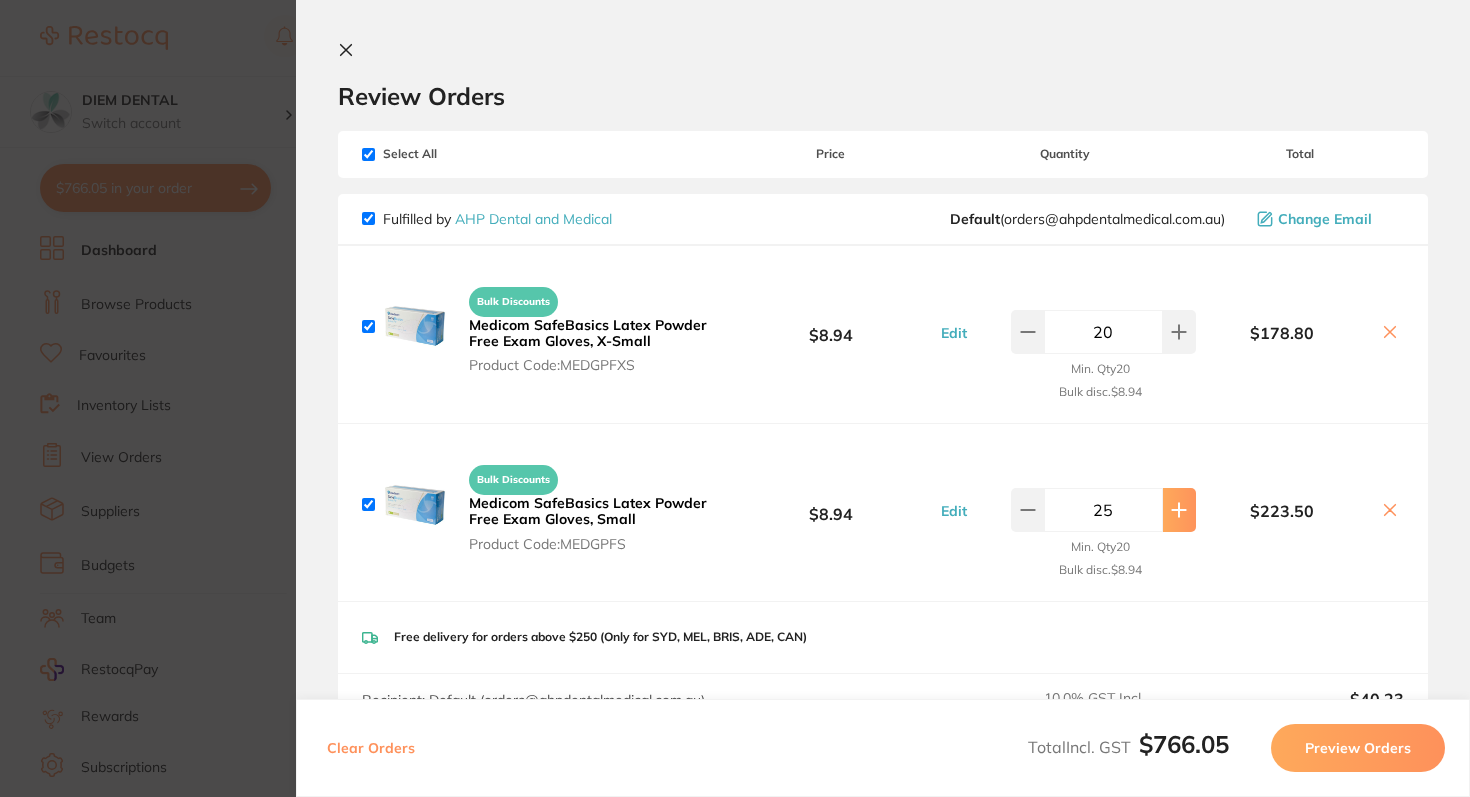 click 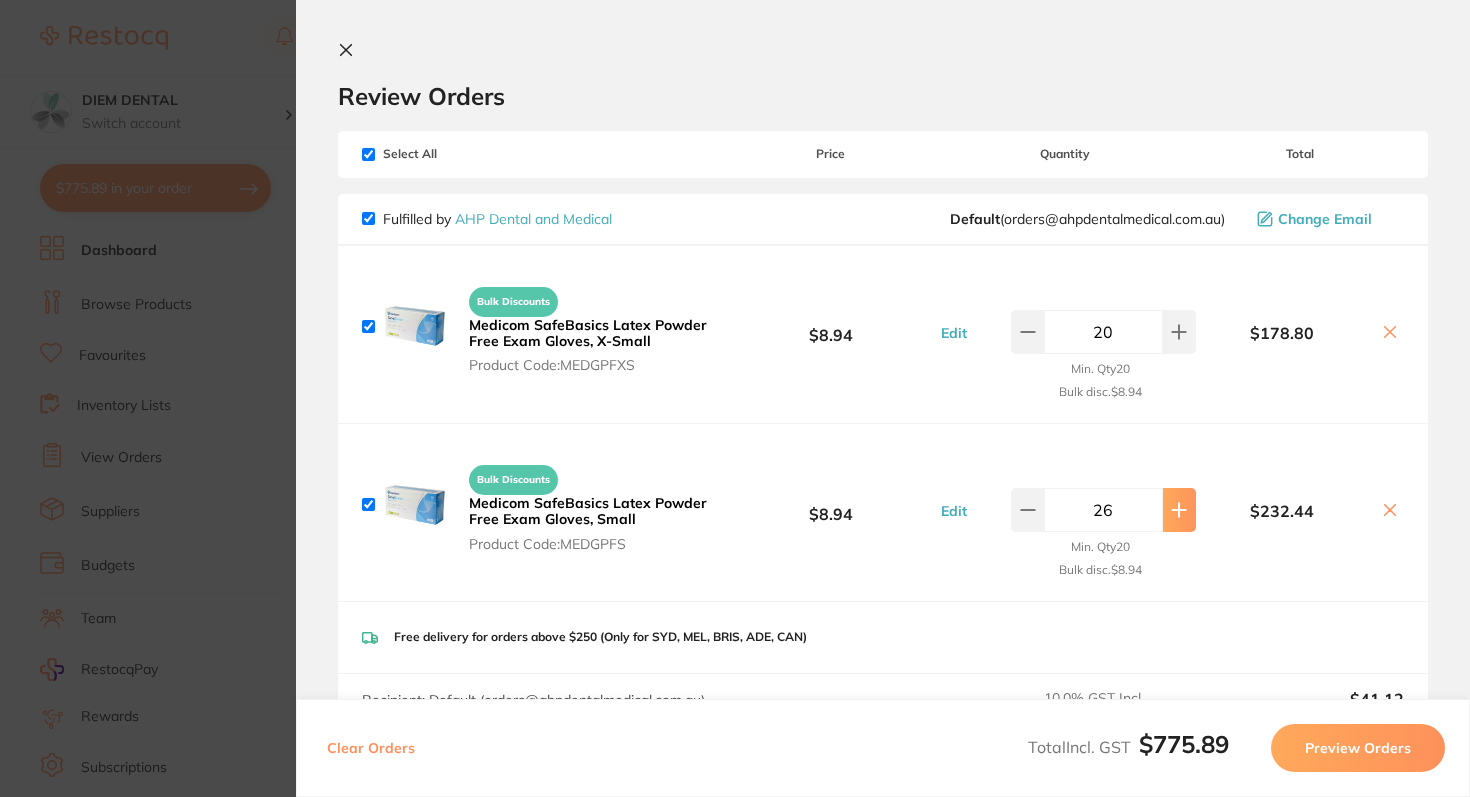 click 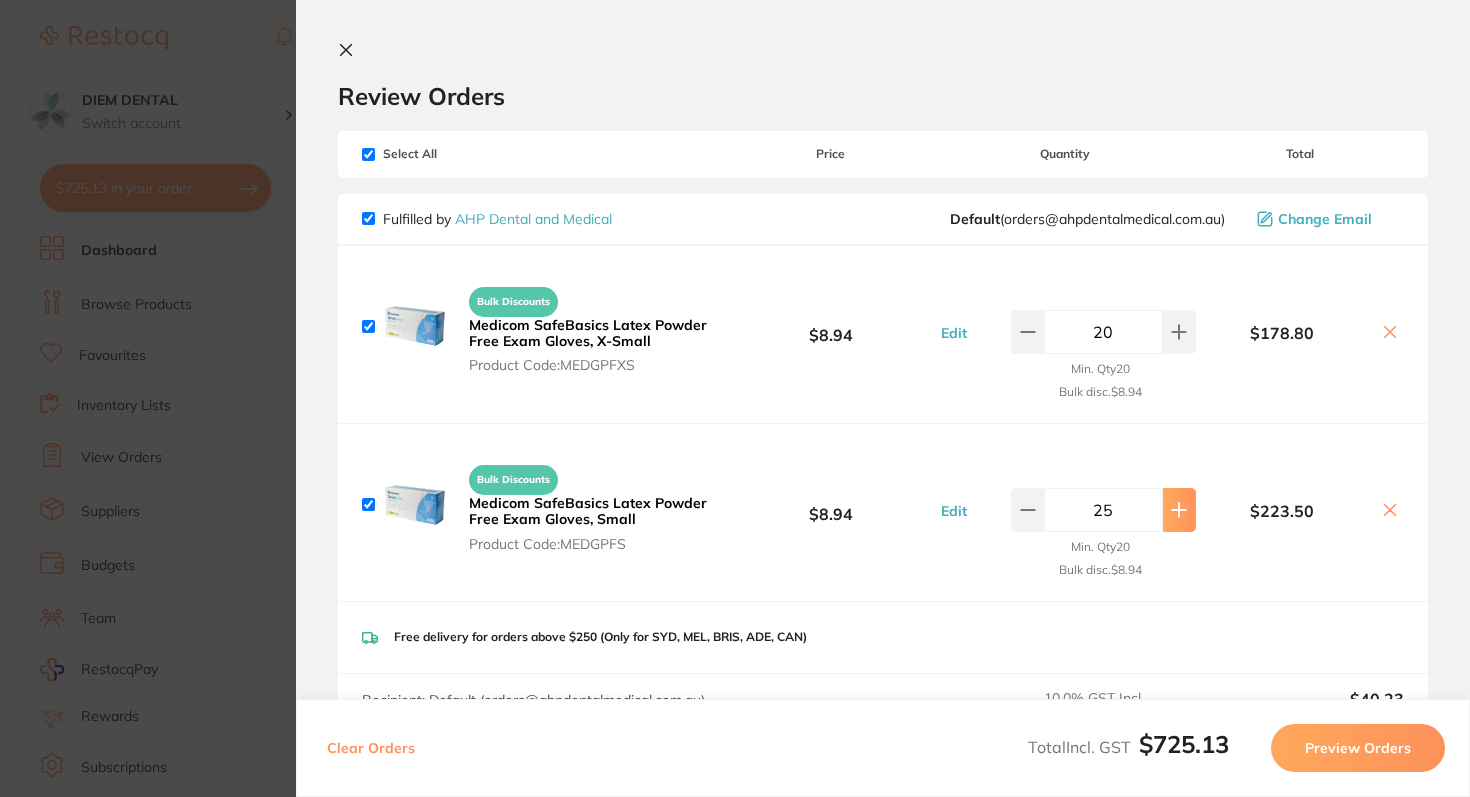 click 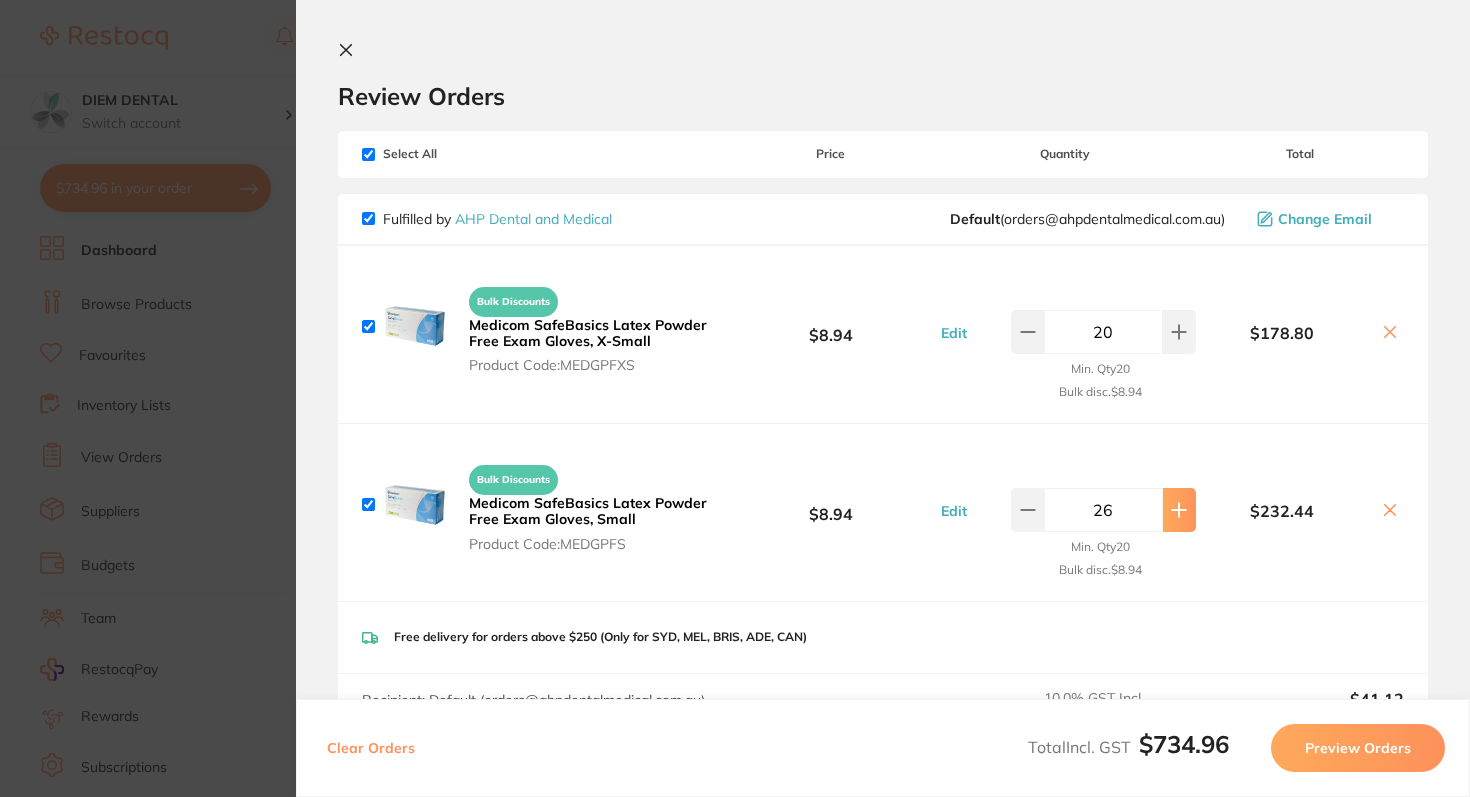 click 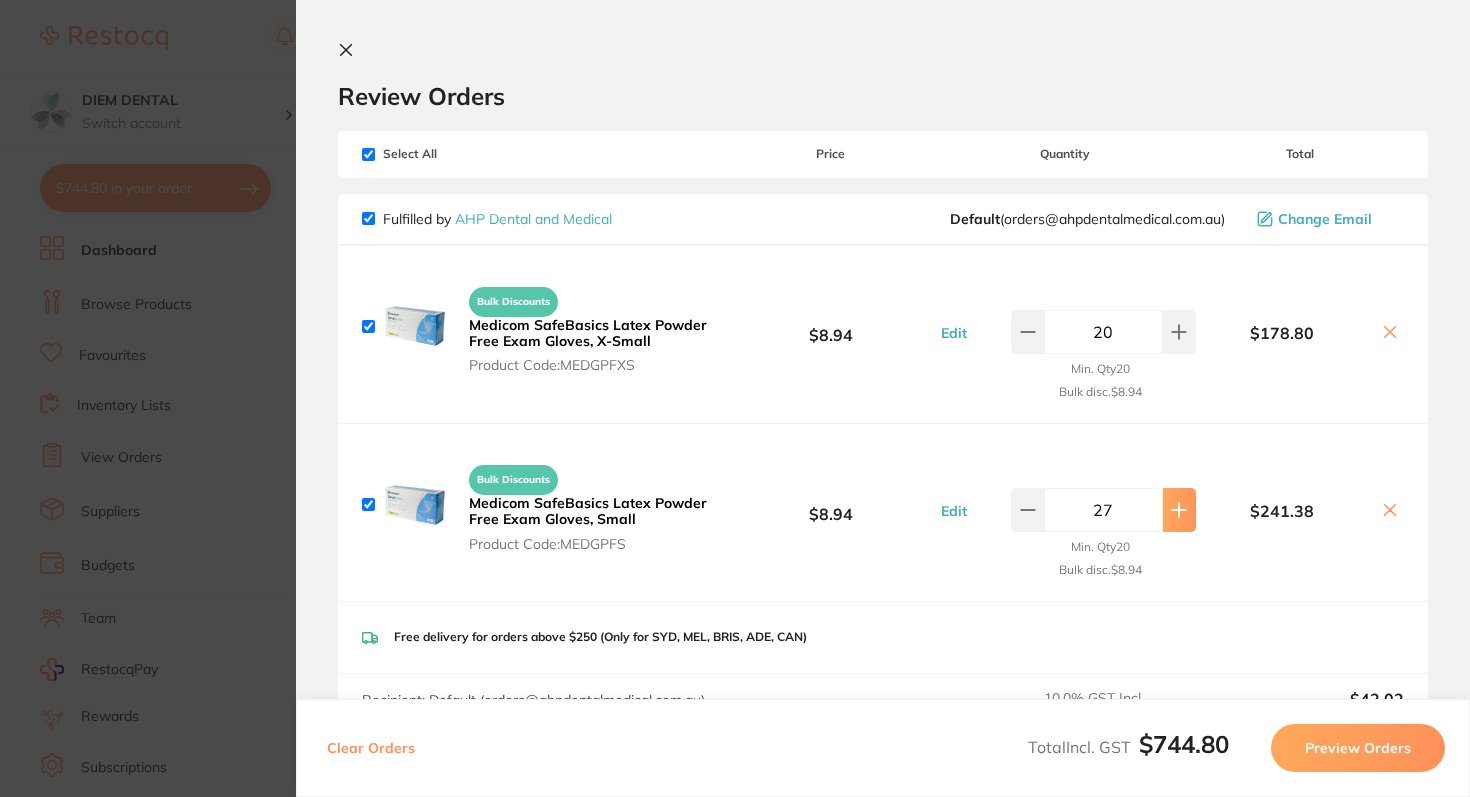 click 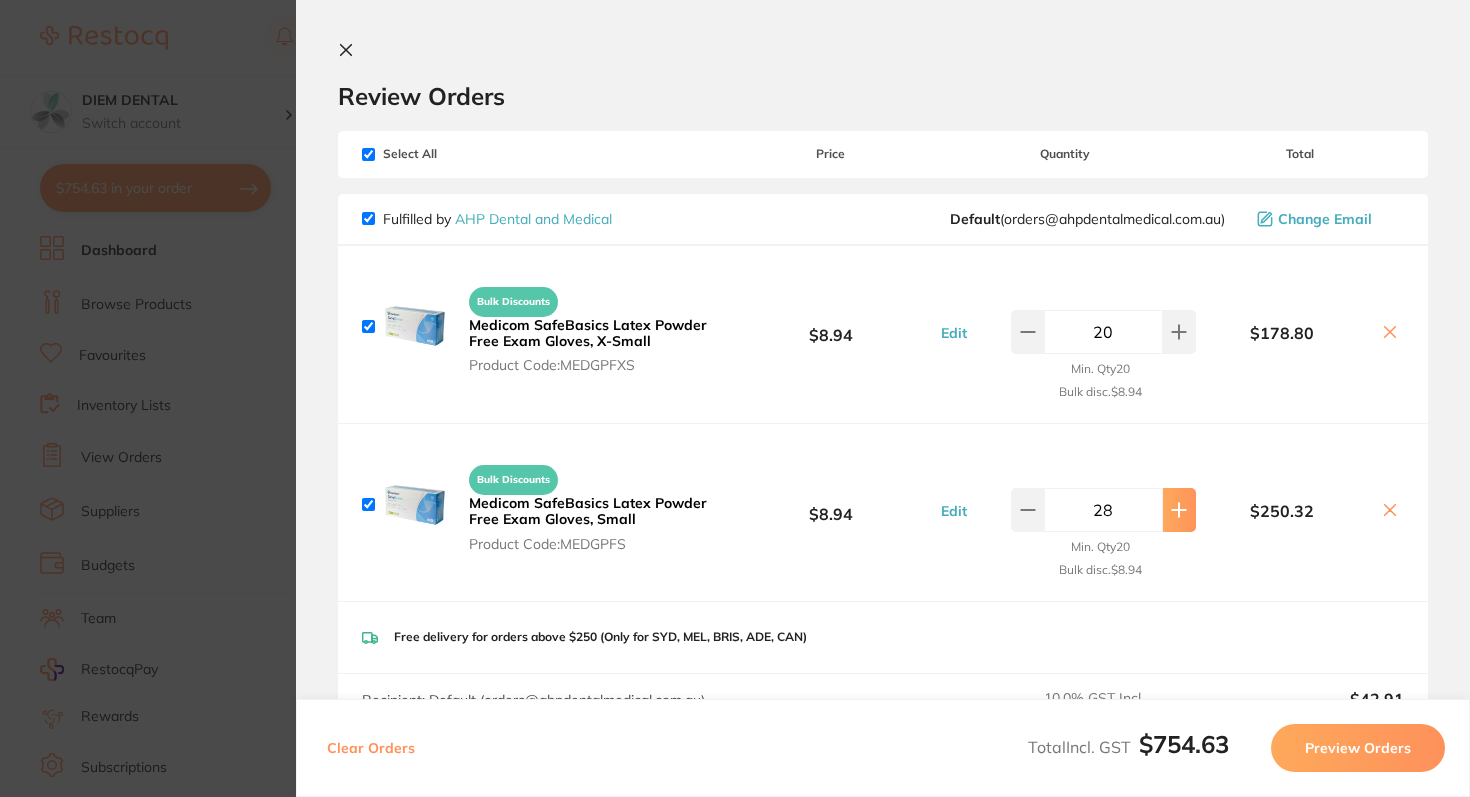 click 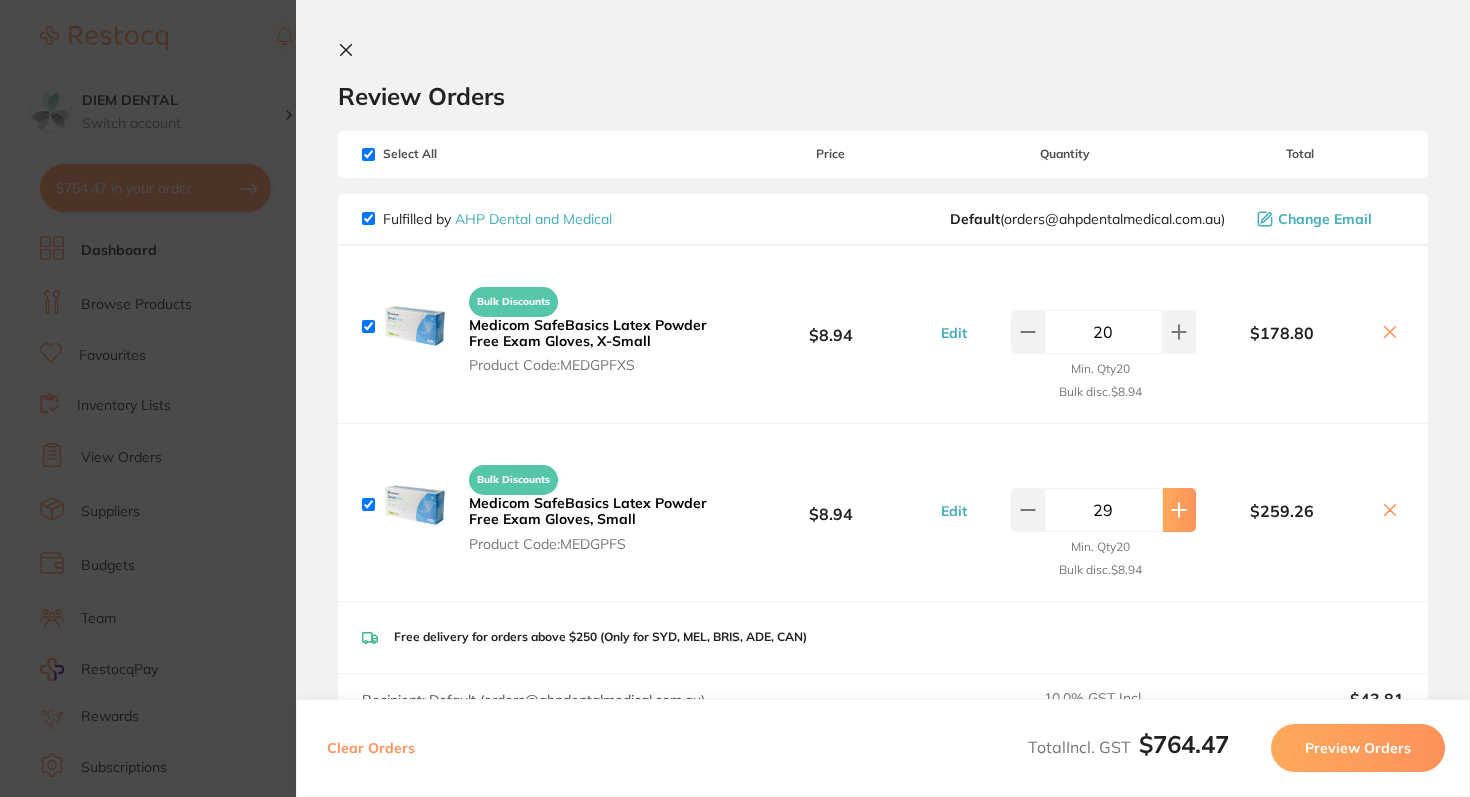 click 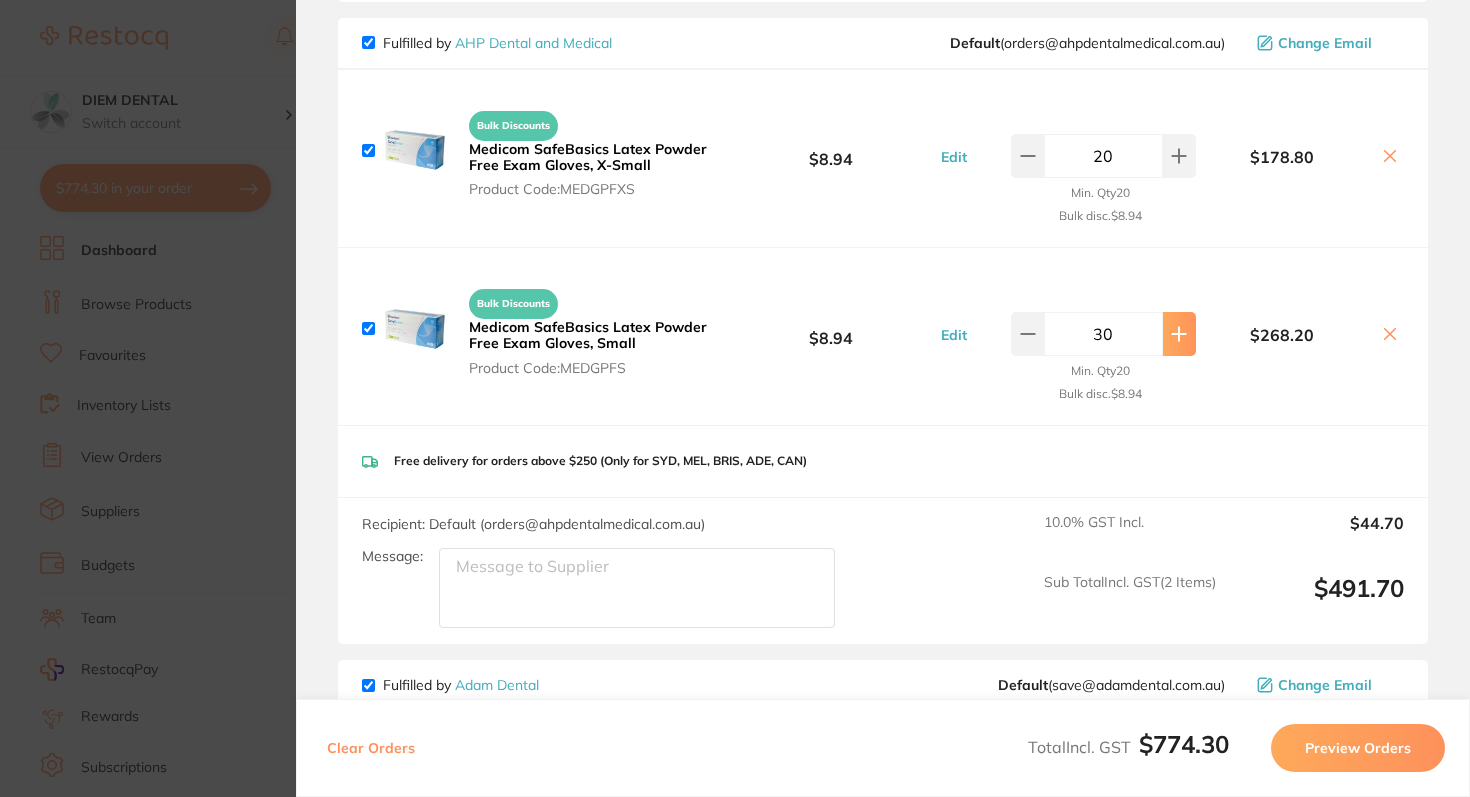 scroll, scrollTop: 179, scrollLeft: 0, axis: vertical 